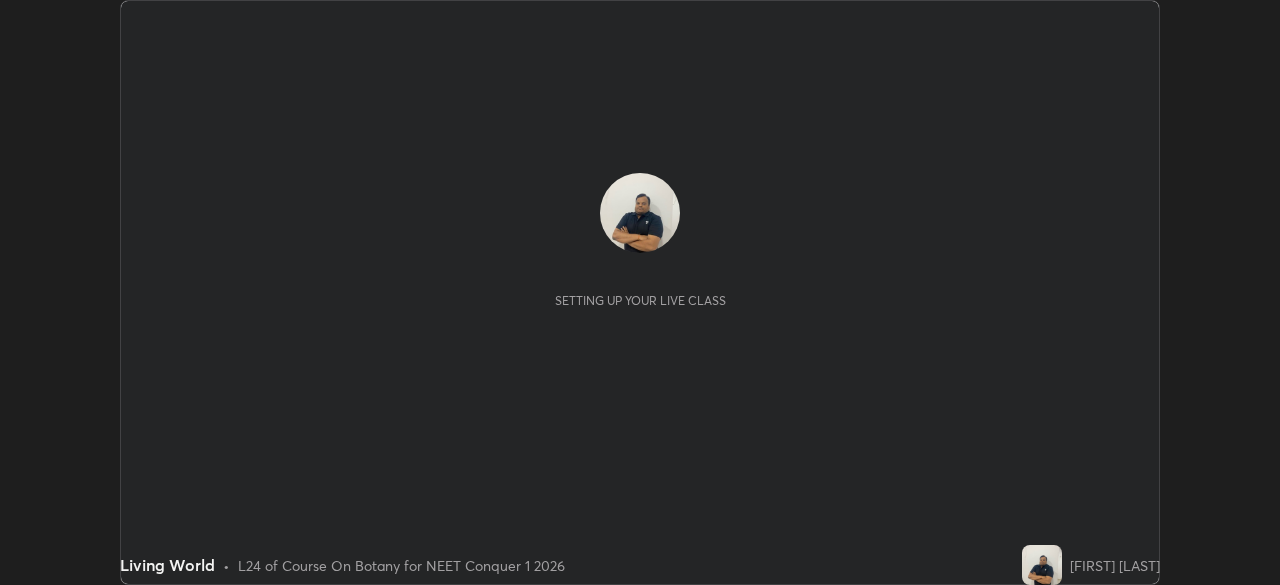 scroll, scrollTop: 0, scrollLeft: 0, axis: both 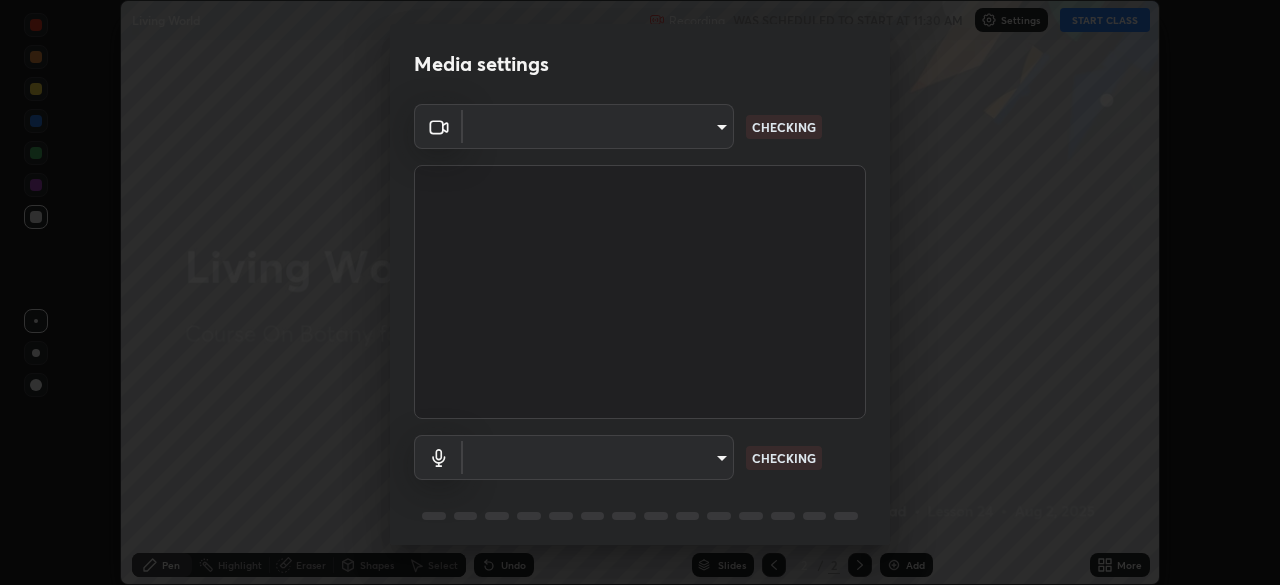 type on "d5d1096bb91751ddbc4e14a102c0e37309a205399cb77019be1f1076424a97fc" 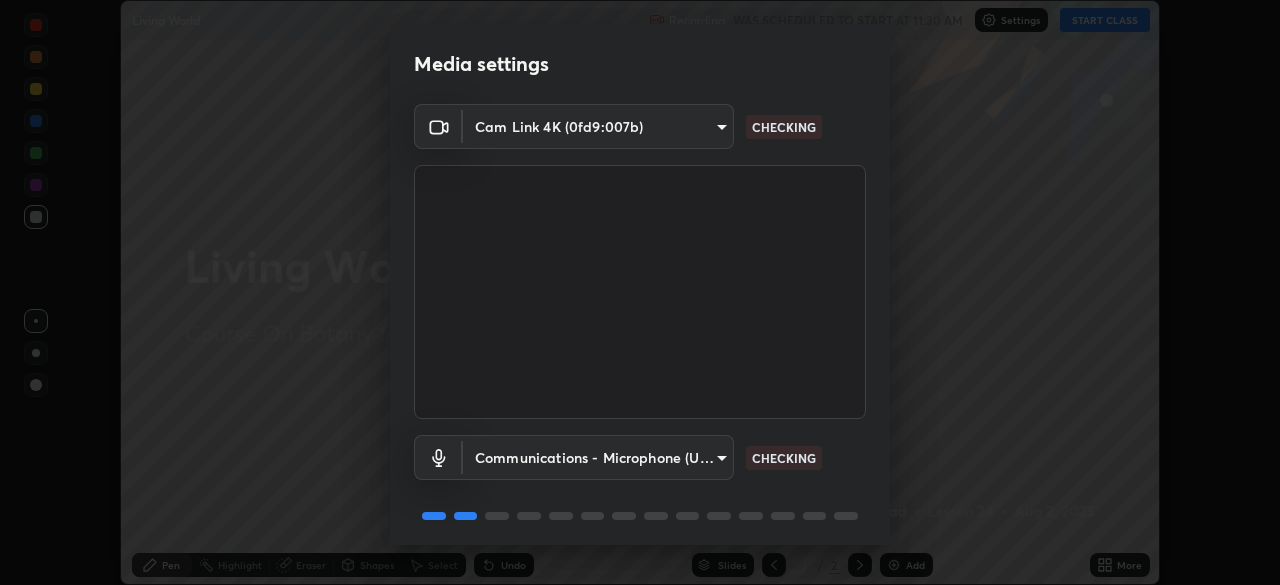 scroll, scrollTop: 71, scrollLeft: 0, axis: vertical 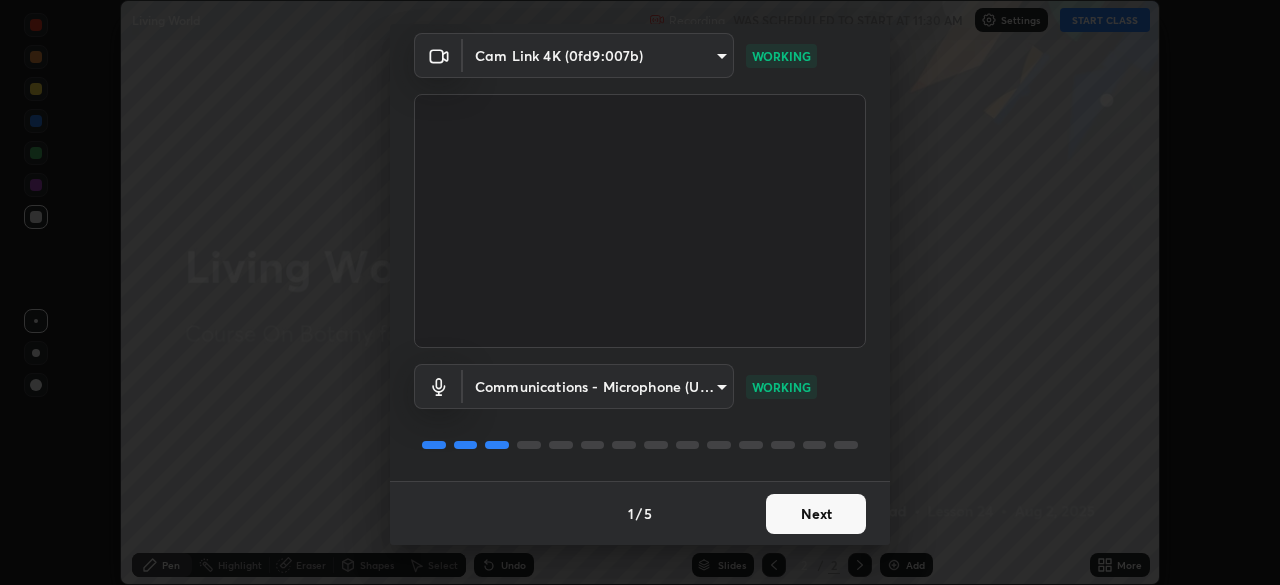 click on "Next" at bounding box center (816, 514) 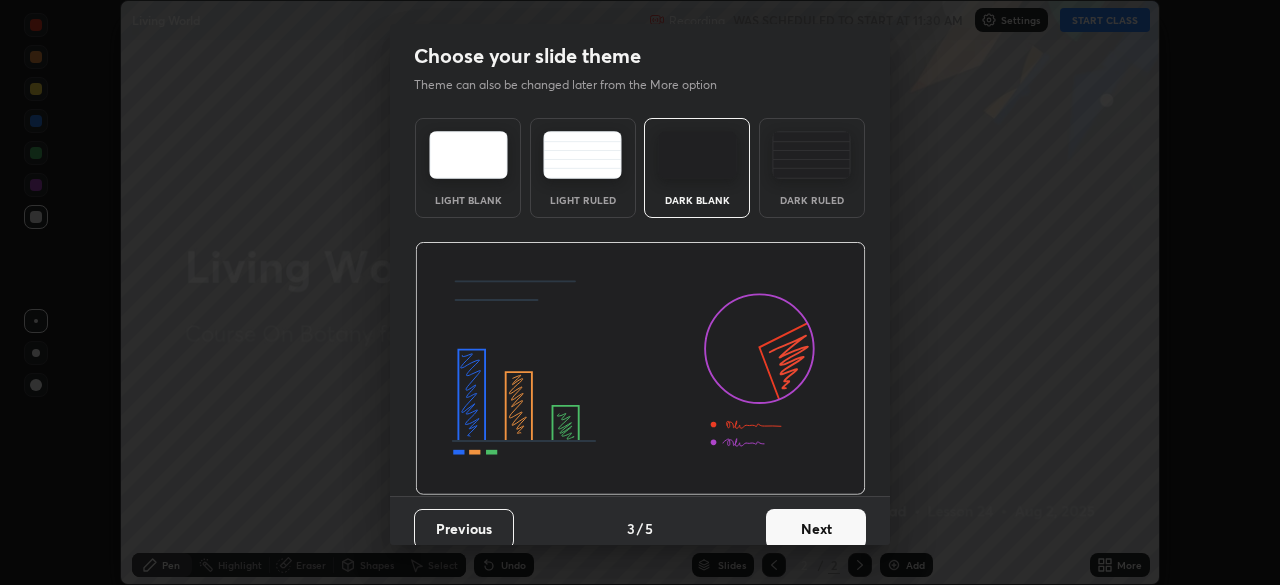 click on "Next" at bounding box center [816, 529] 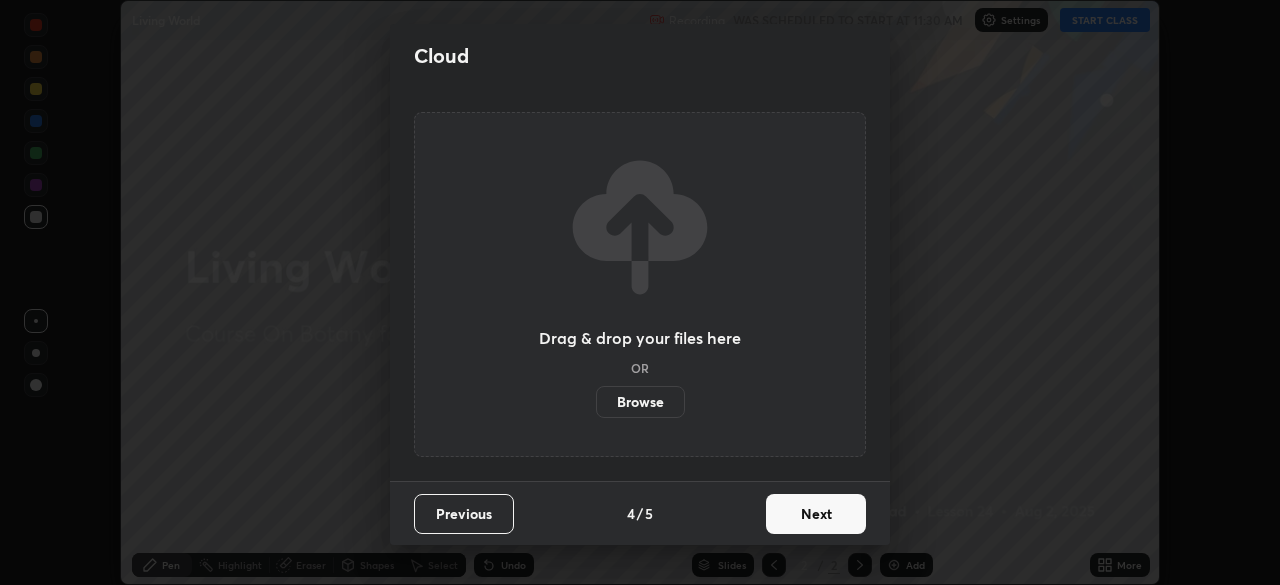 click on "Next" at bounding box center [816, 514] 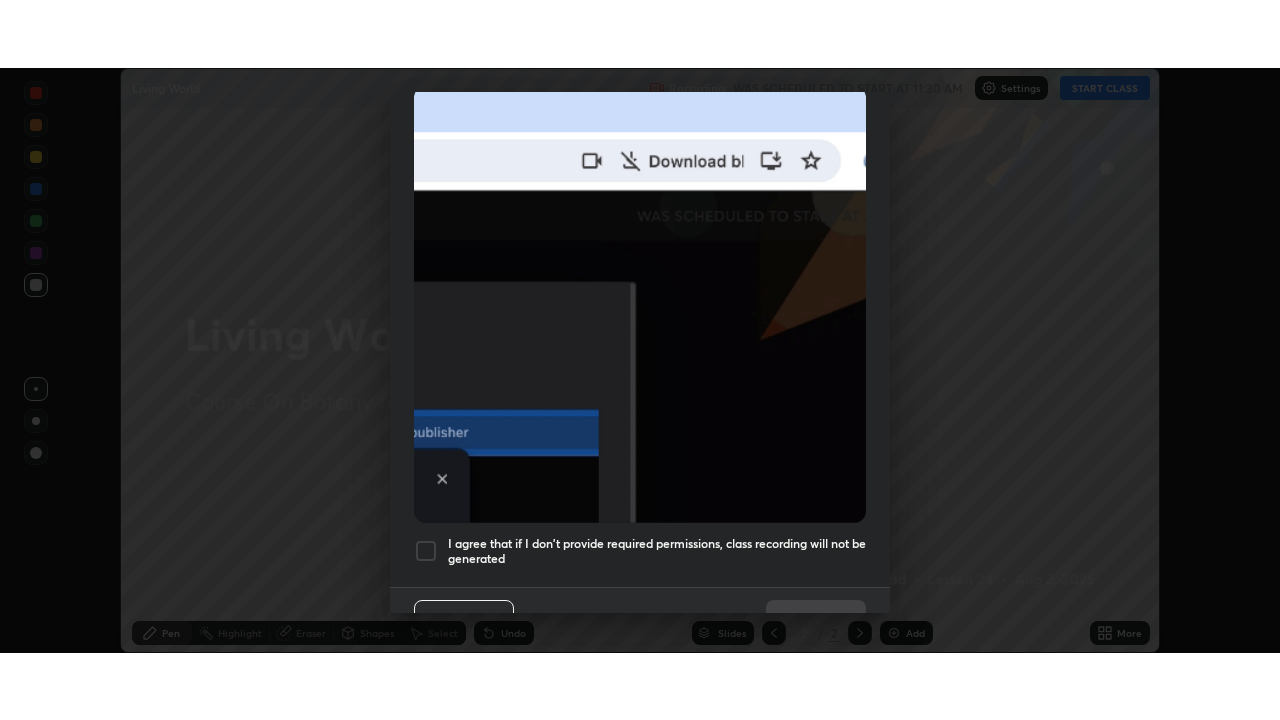 scroll, scrollTop: 479, scrollLeft: 0, axis: vertical 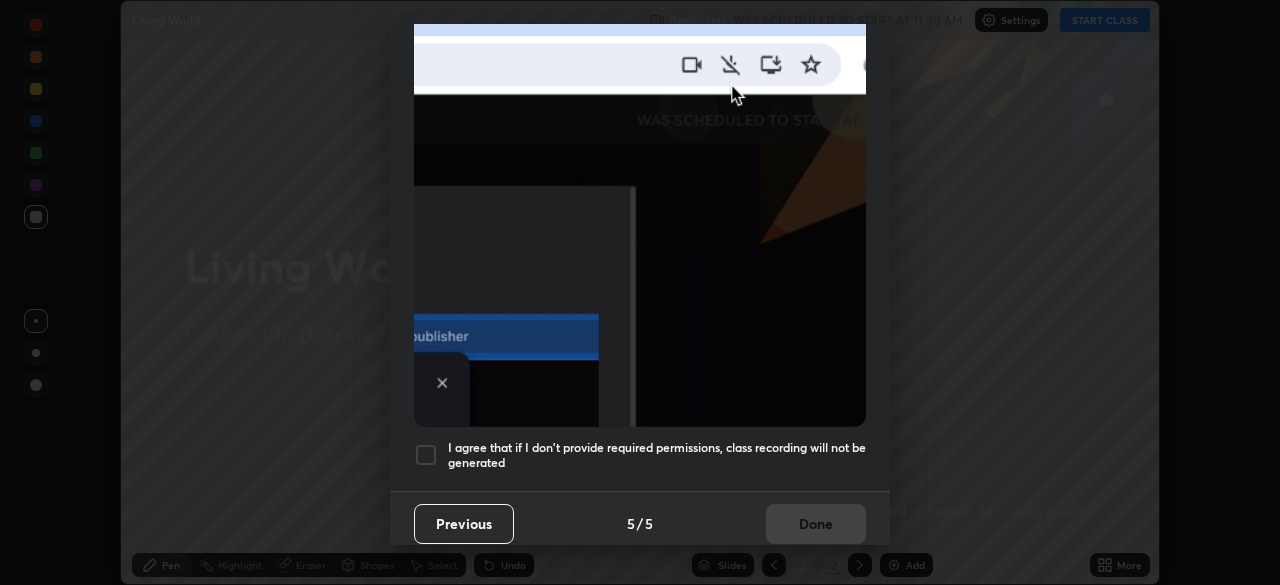 click at bounding box center (426, 455) 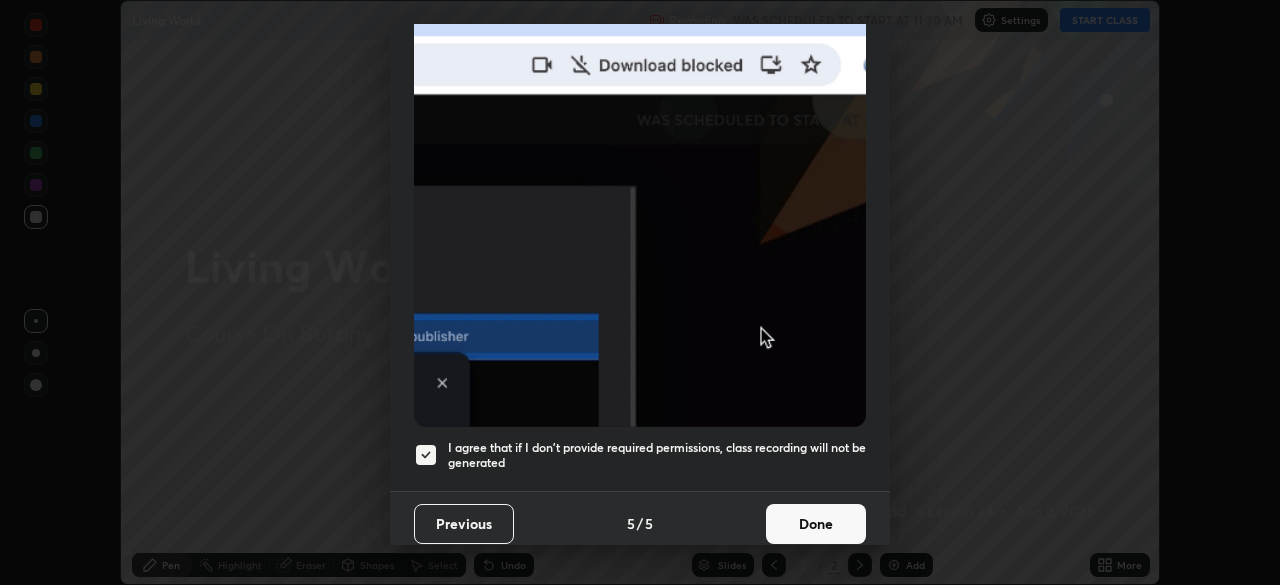 click on "Done" at bounding box center (816, 524) 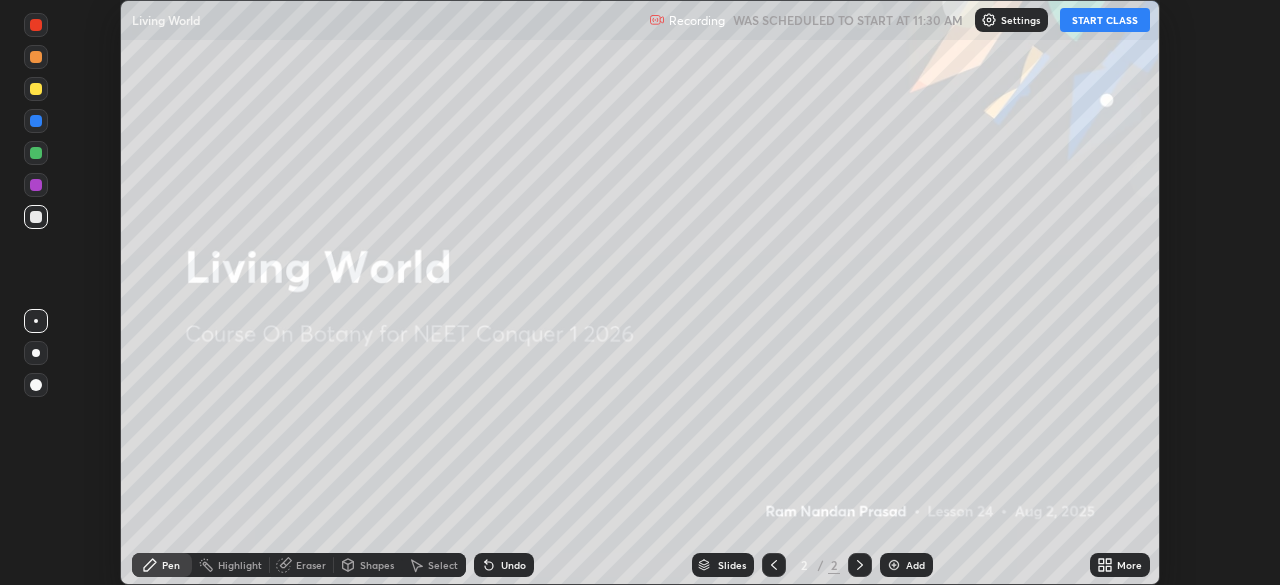 click on "START CLASS" at bounding box center [1105, 20] 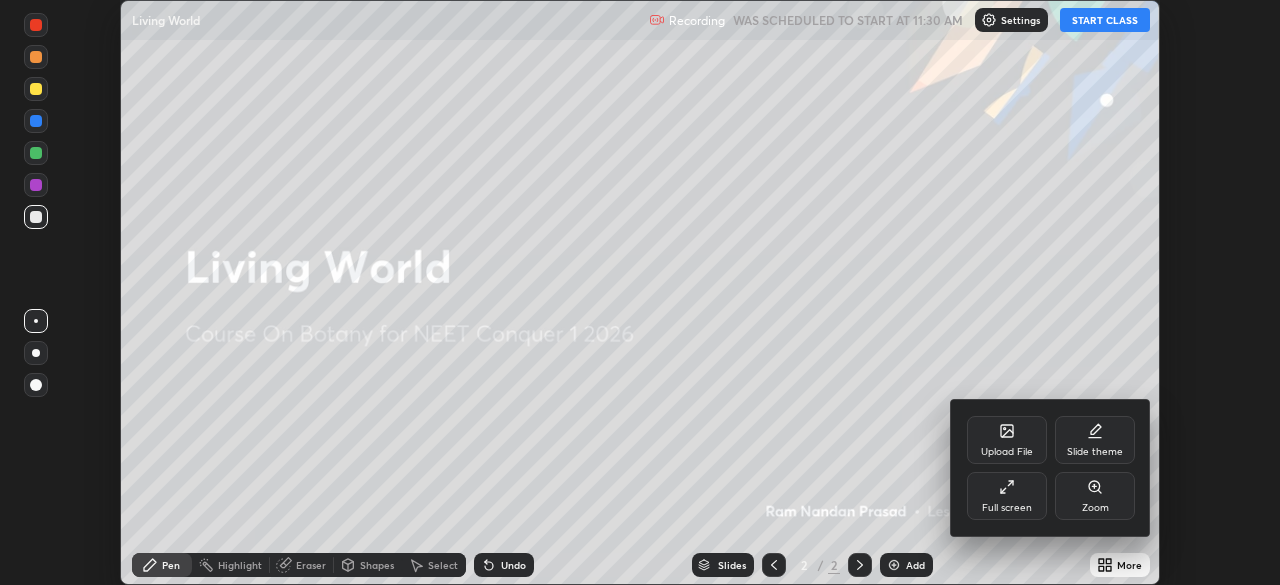 click on "Full screen" at bounding box center (1007, 496) 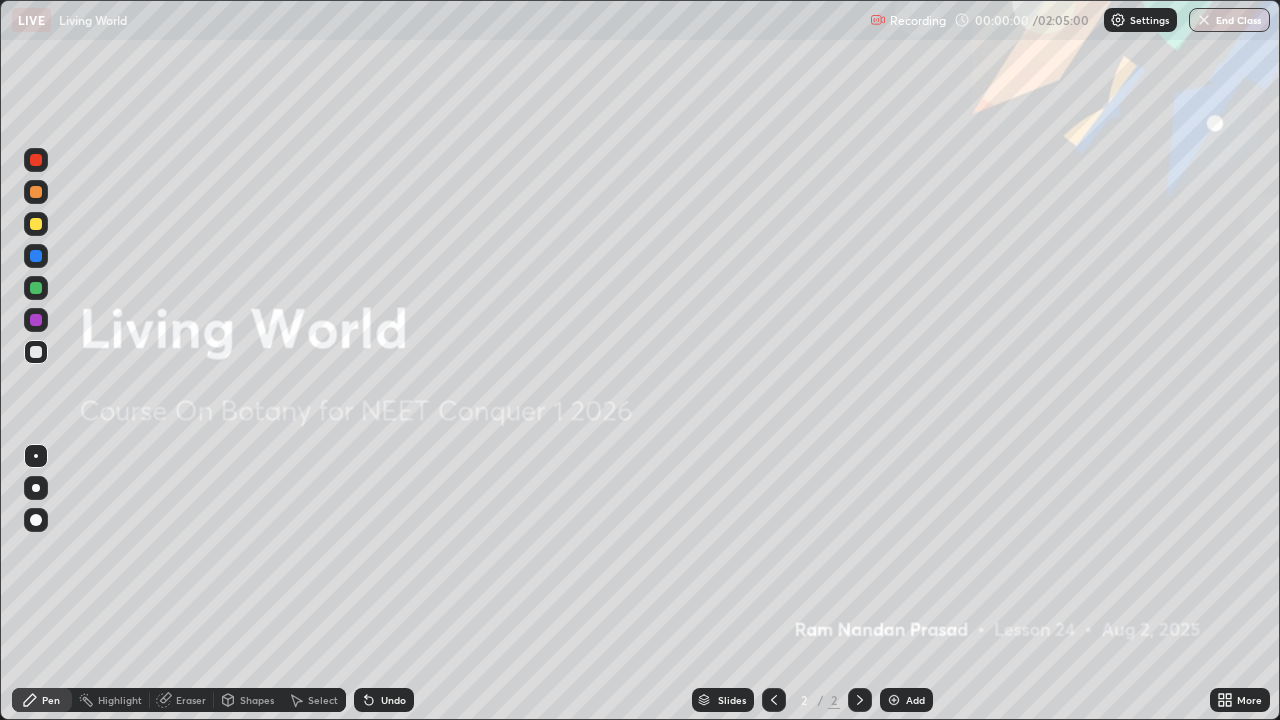 scroll, scrollTop: 99280, scrollLeft: 98720, axis: both 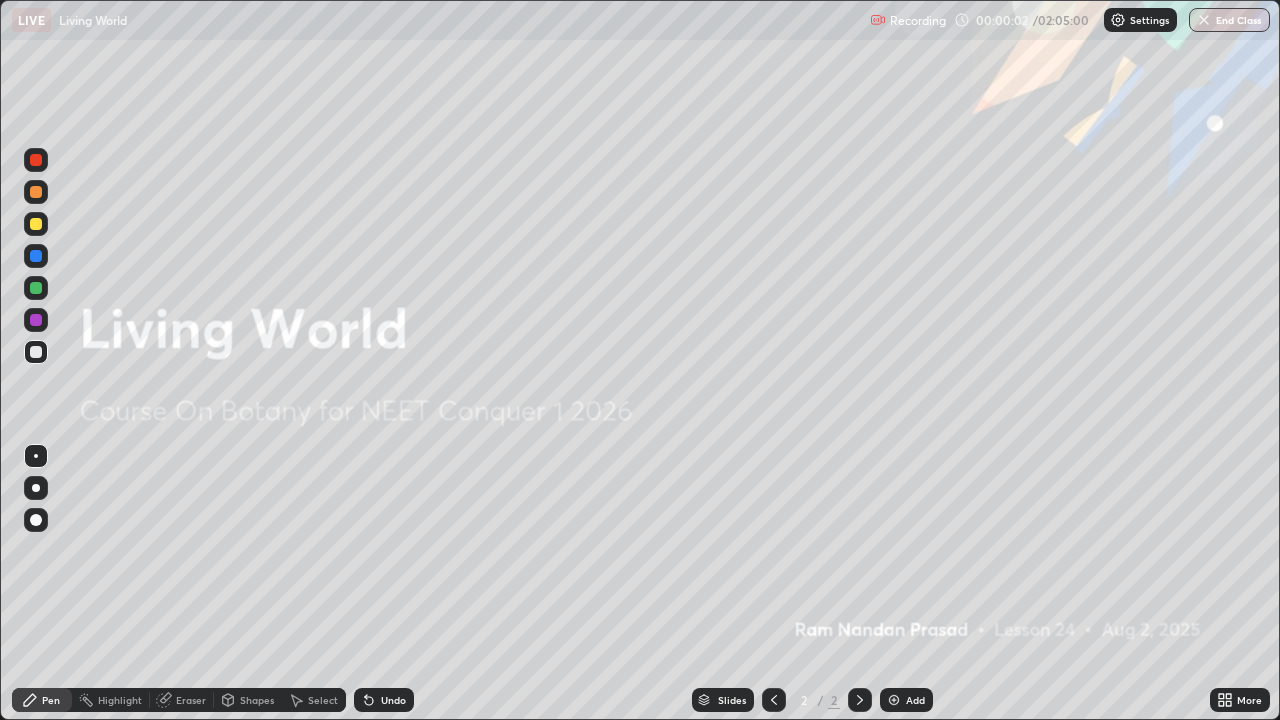 click at bounding box center [894, 700] 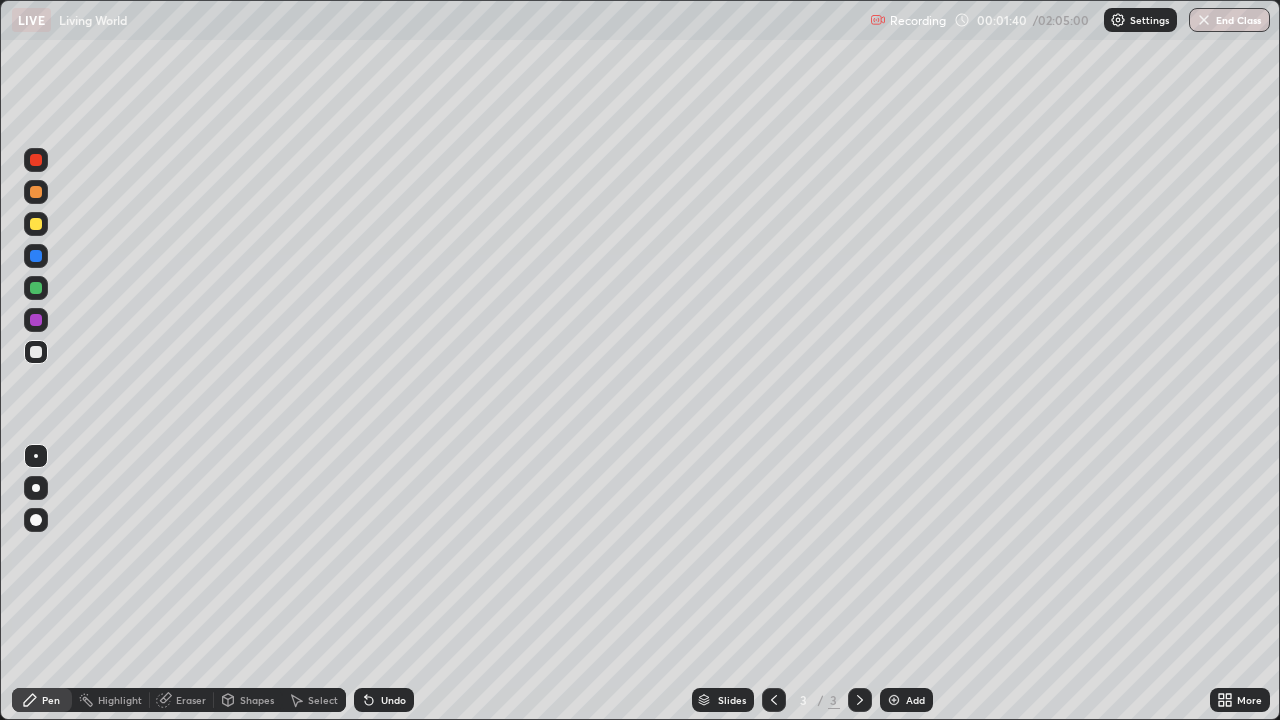 click at bounding box center [36, 224] 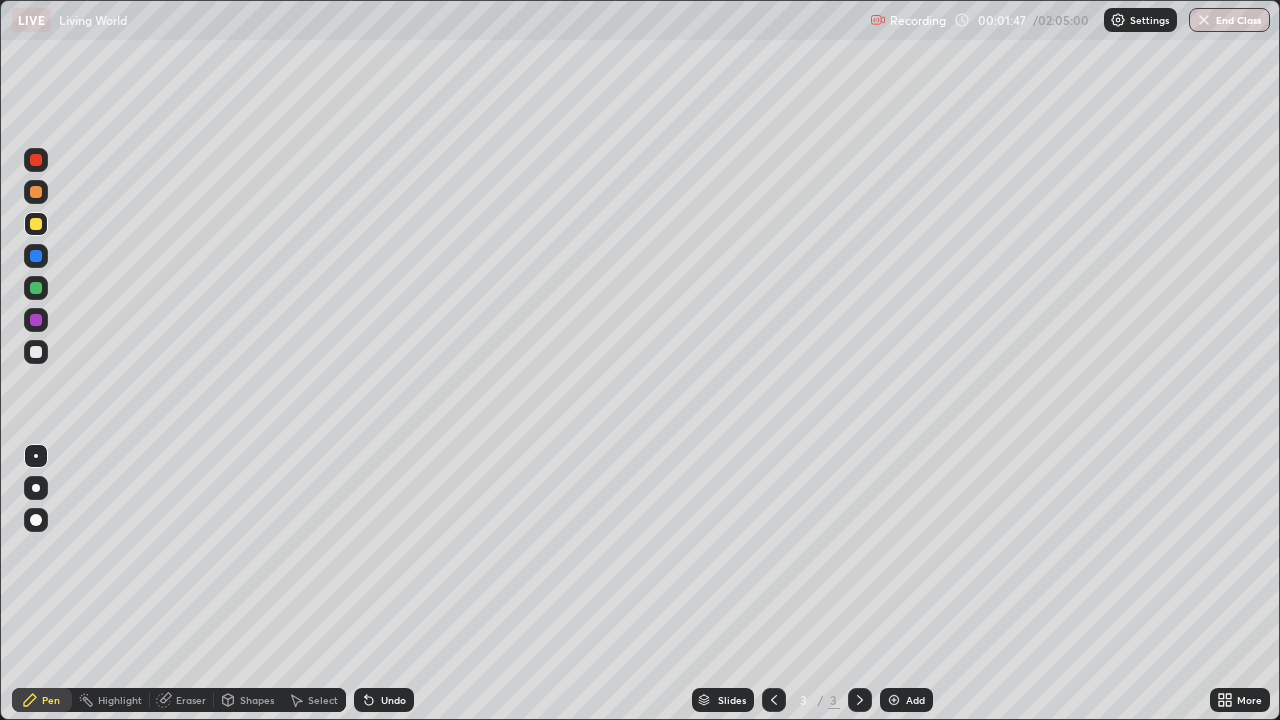 click at bounding box center [894, 700] 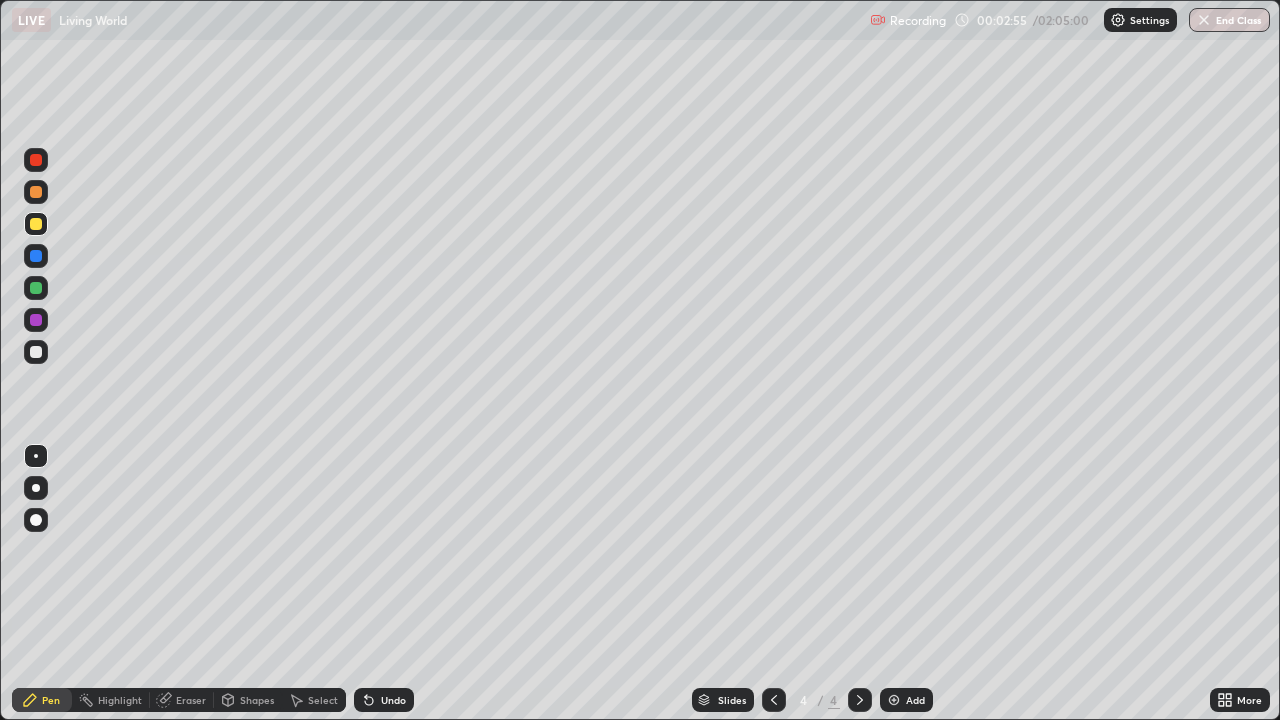 click 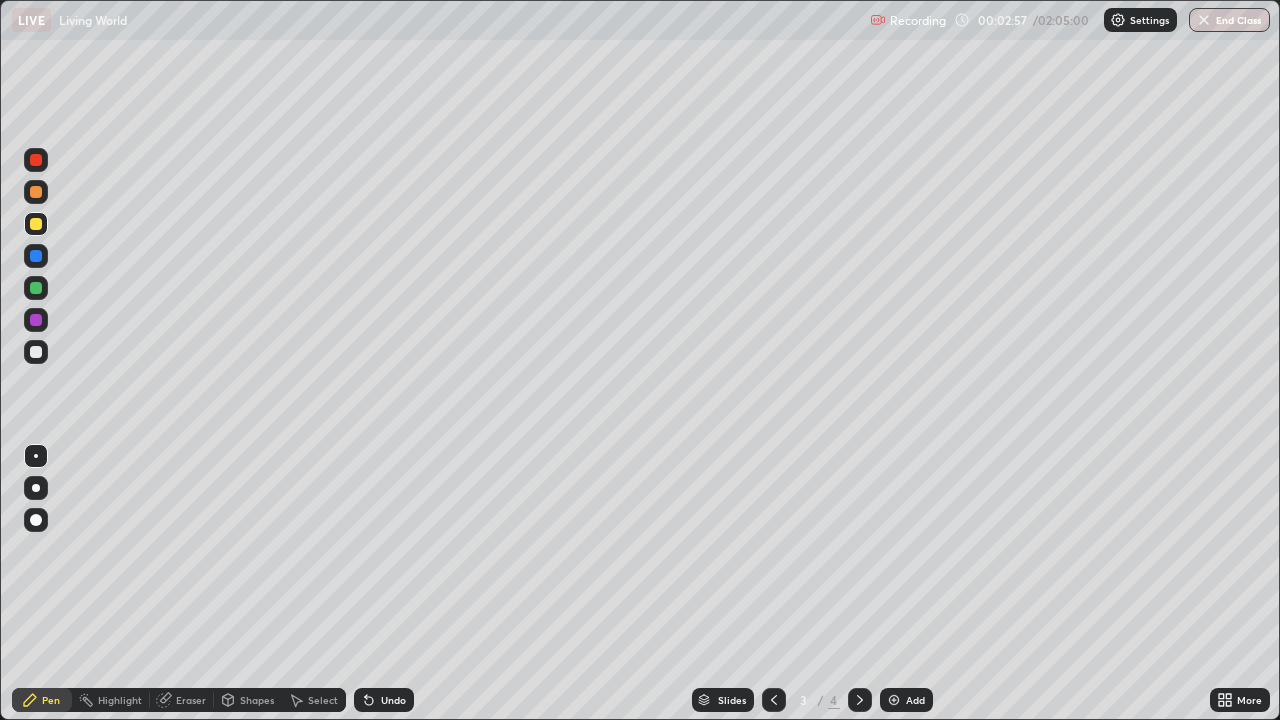 click at bounding box center [36, 352] 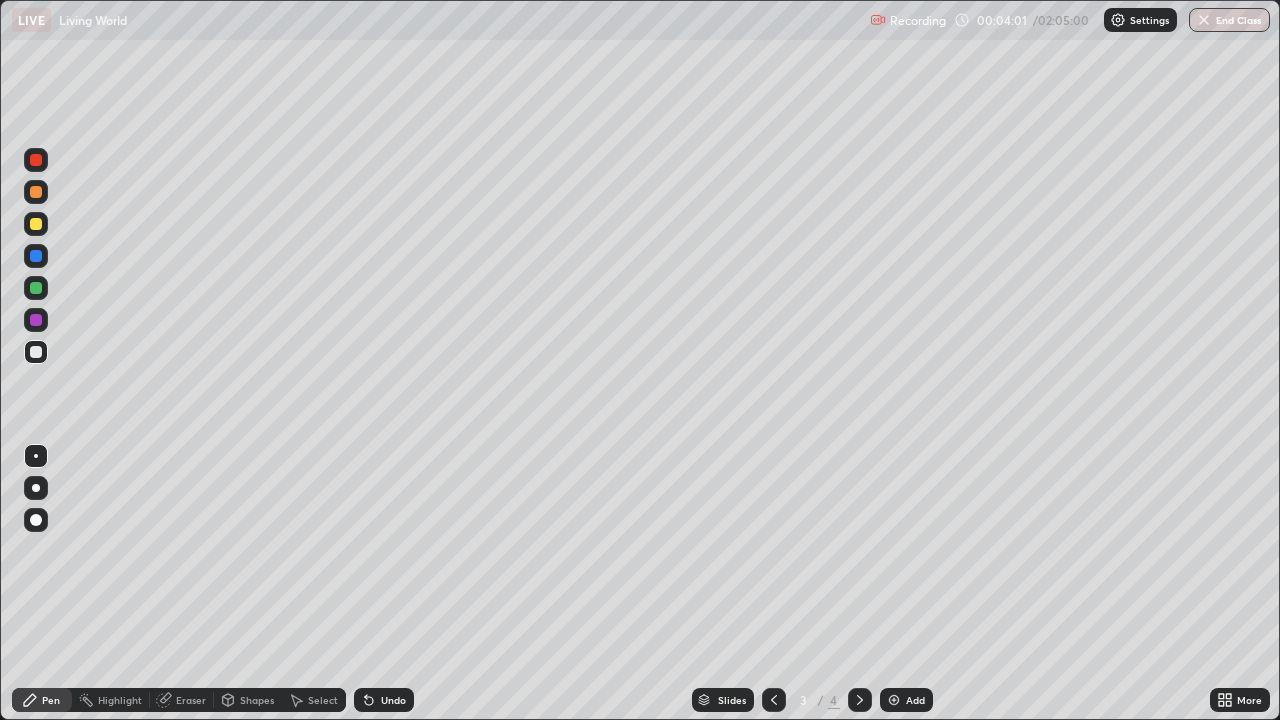 click on "Eraser" at bounding box center (182, 700) 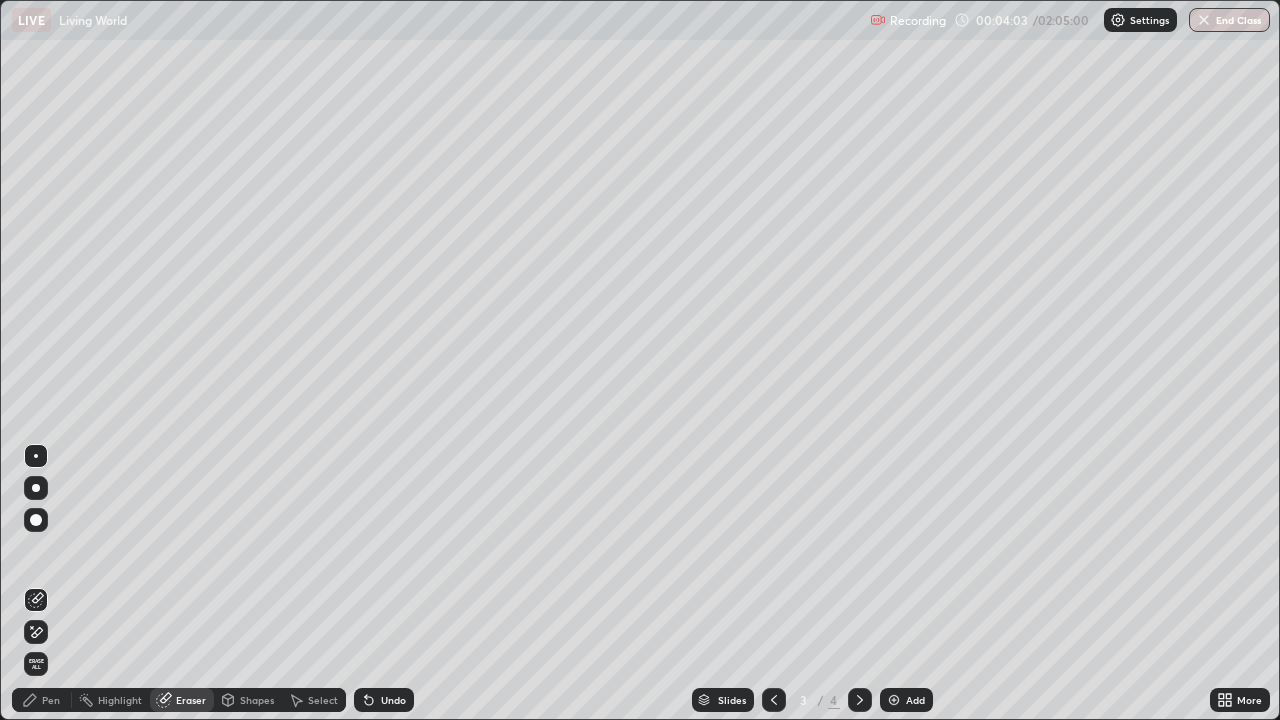 click on "Pen" at bounding box center (42, 700) 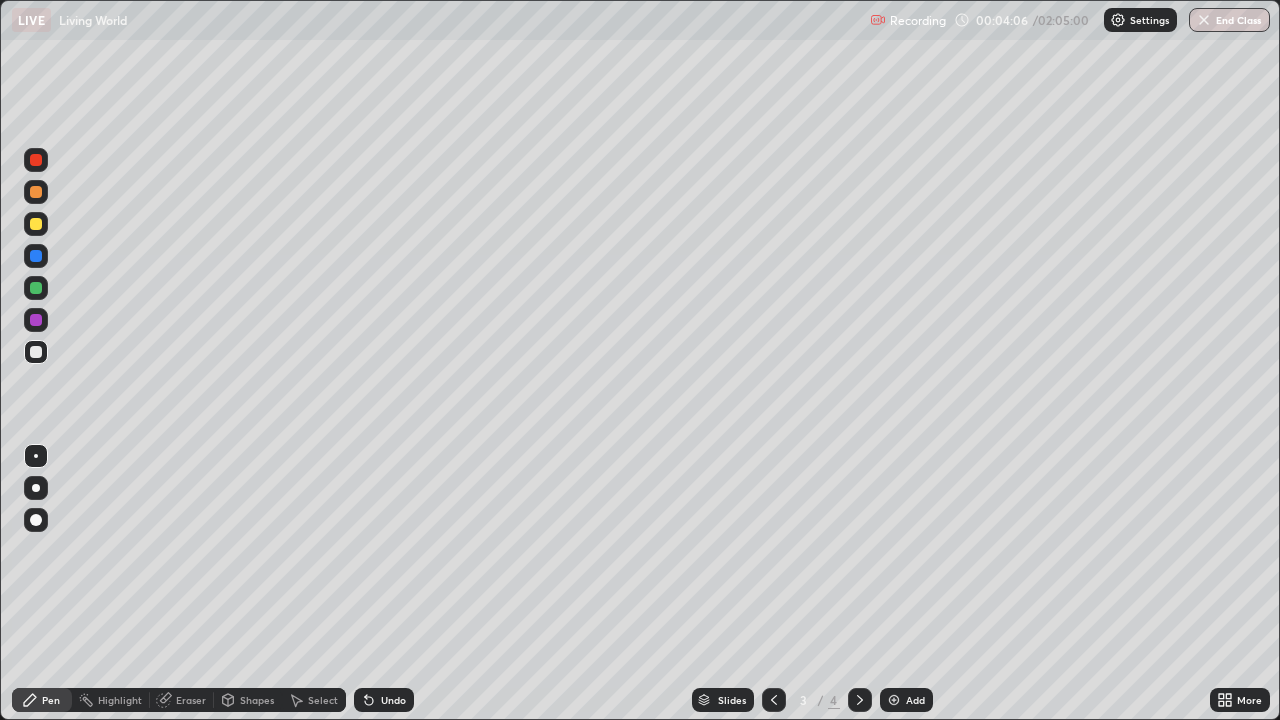 click on "Eraser" at bounding box center [191, 700] 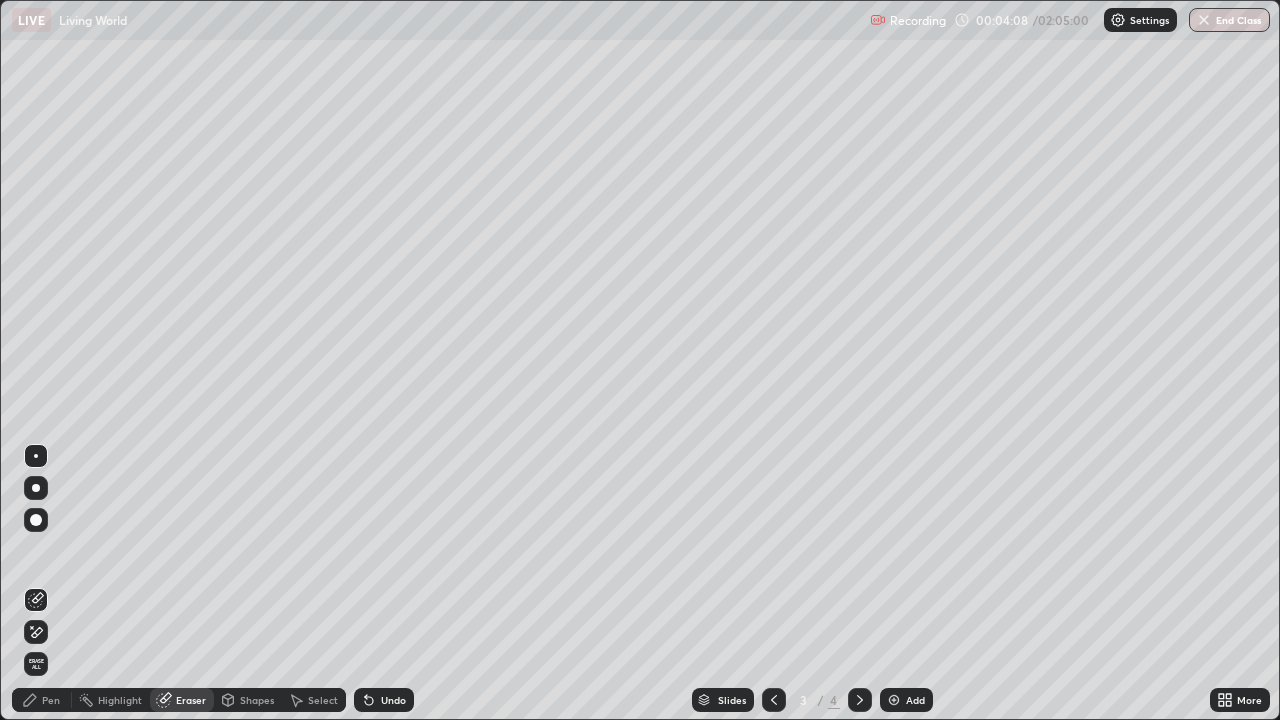 click on "Pen" at bounding box center (42, 700) 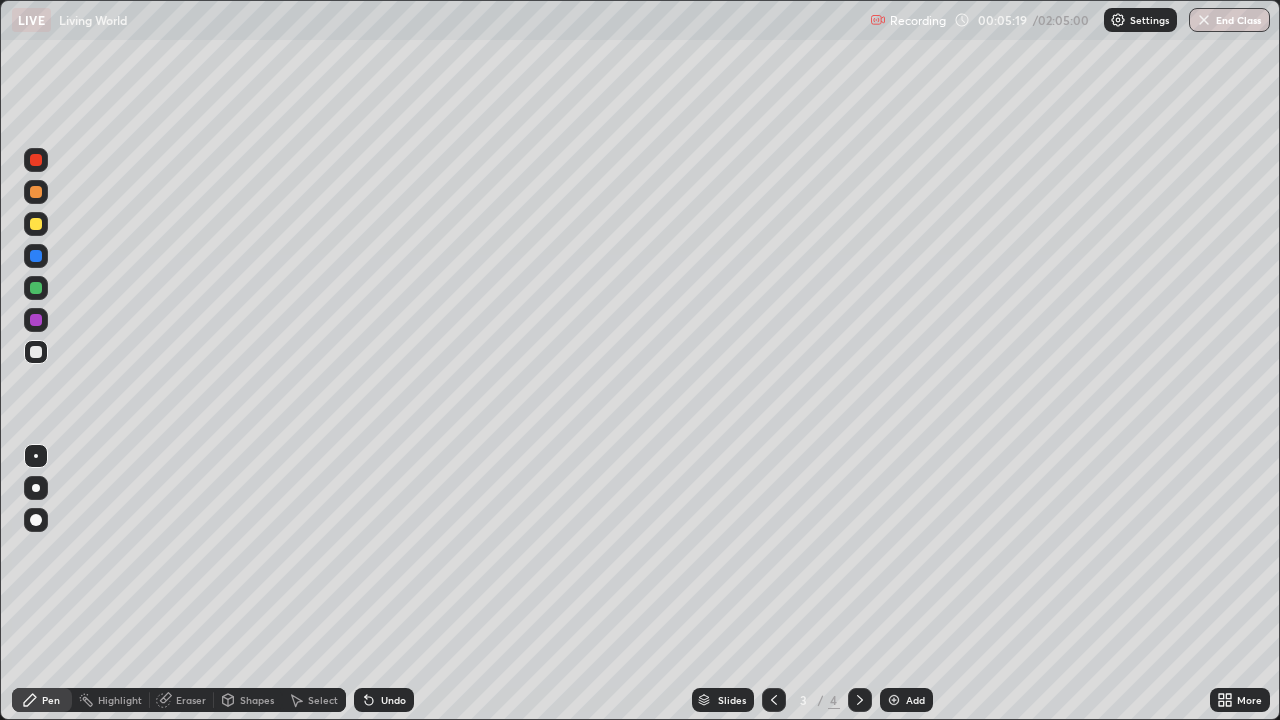 click at bounding box center (36, 160) 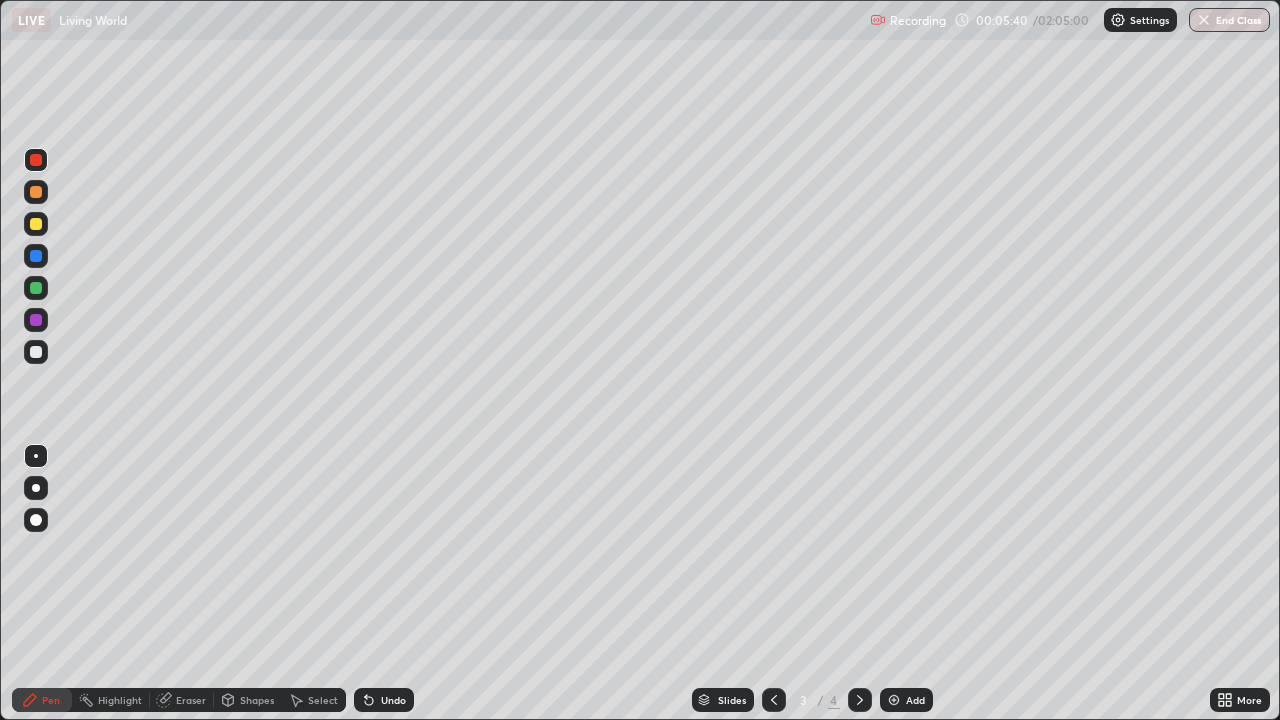 click at bounding box center (36, 352) 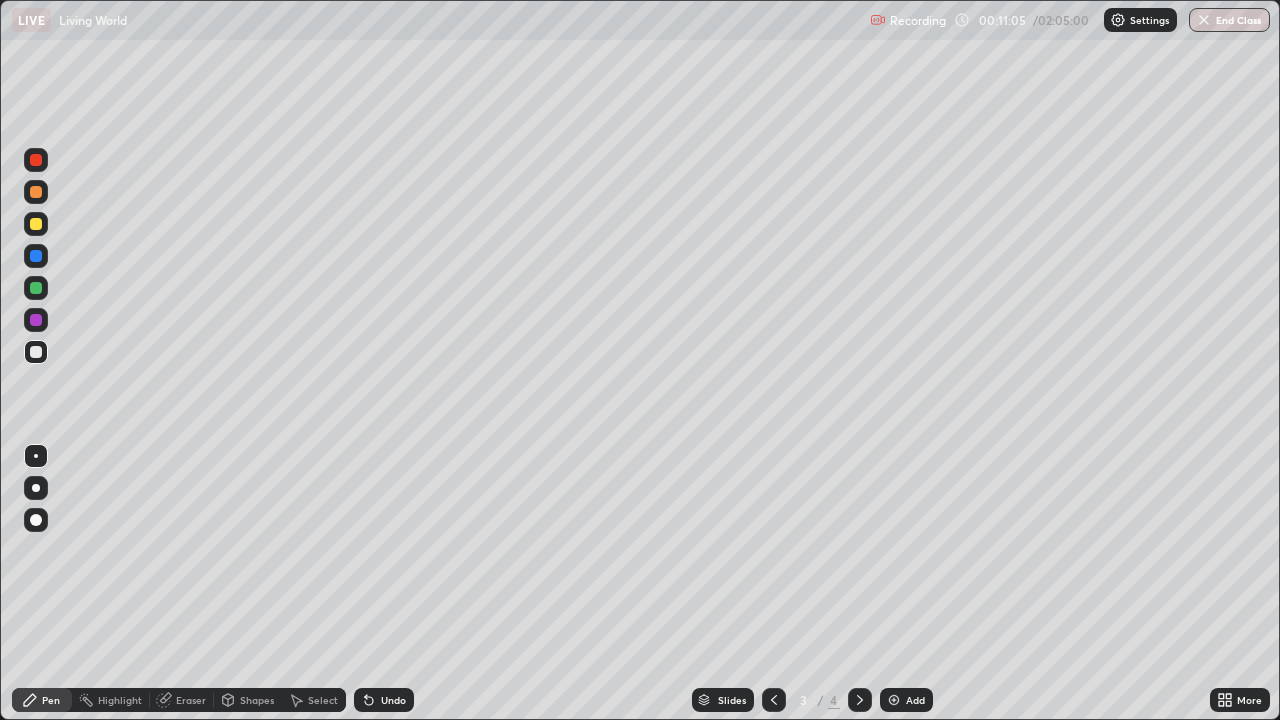 click on "Add" at bounding box center [906, 700] 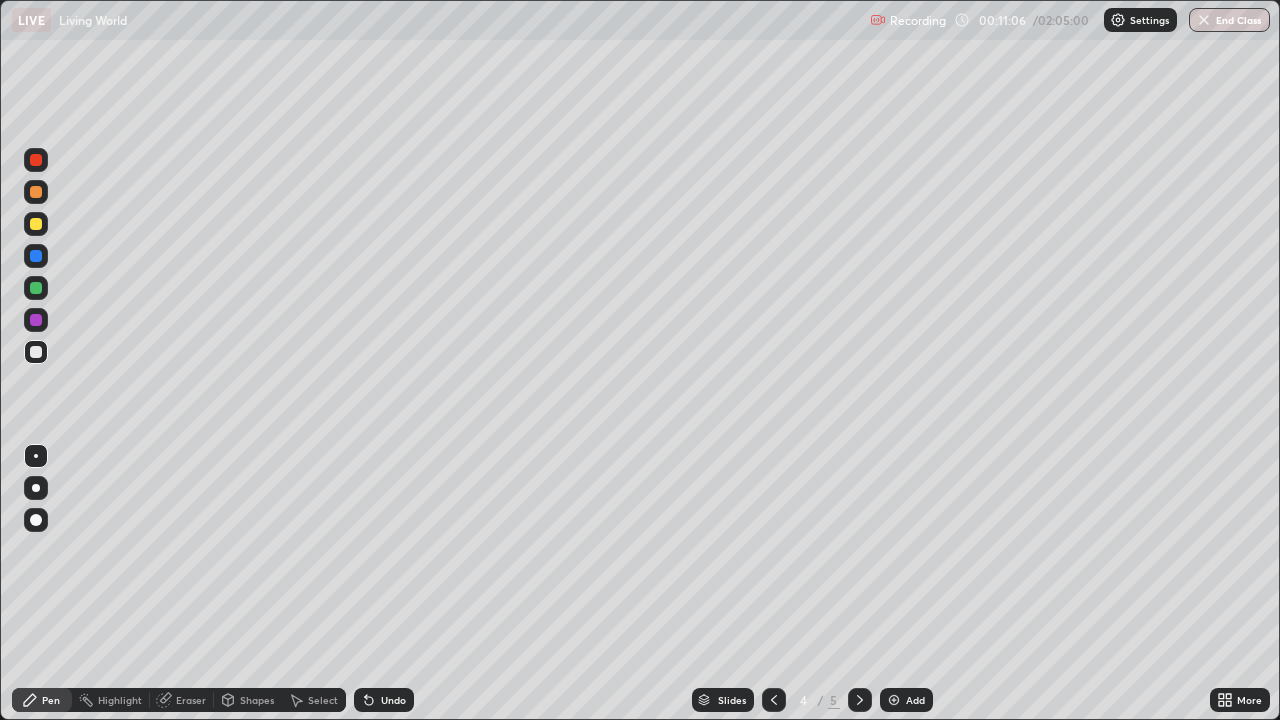 click at bounding box center (36, 224) 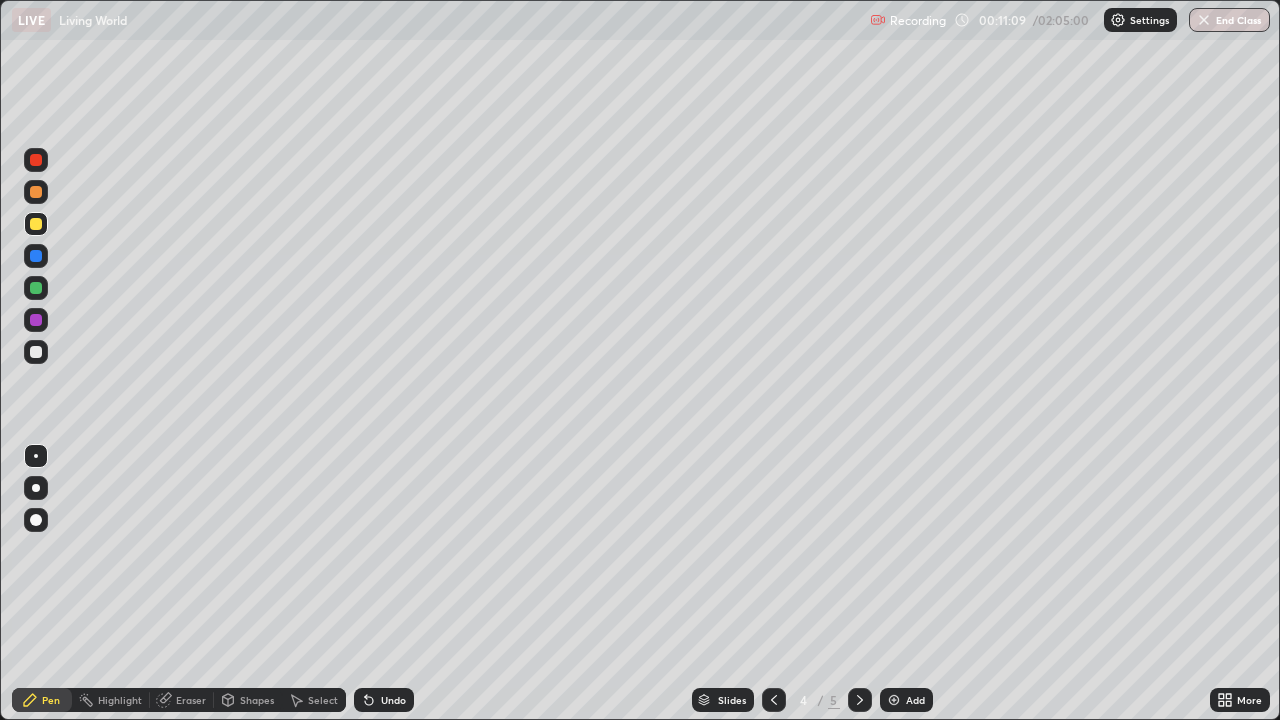 click at bounding box center (36, 160) 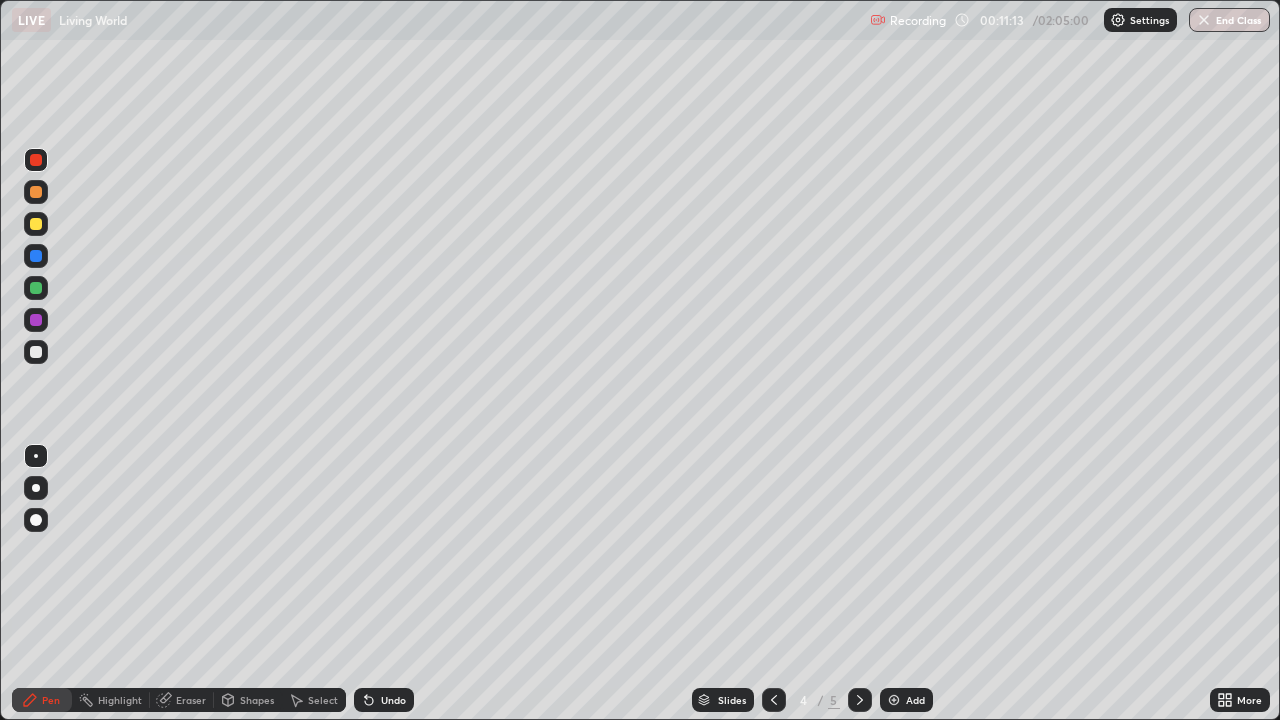 click at bounding box center (36, 352) 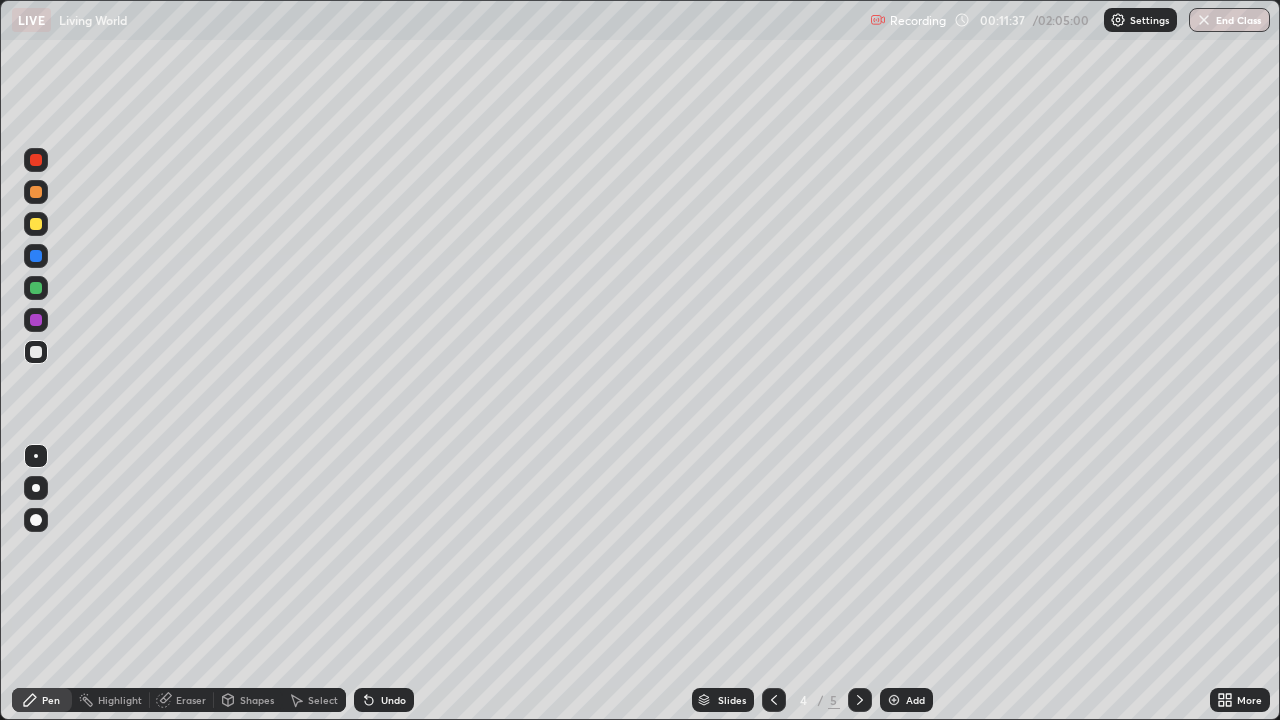 click 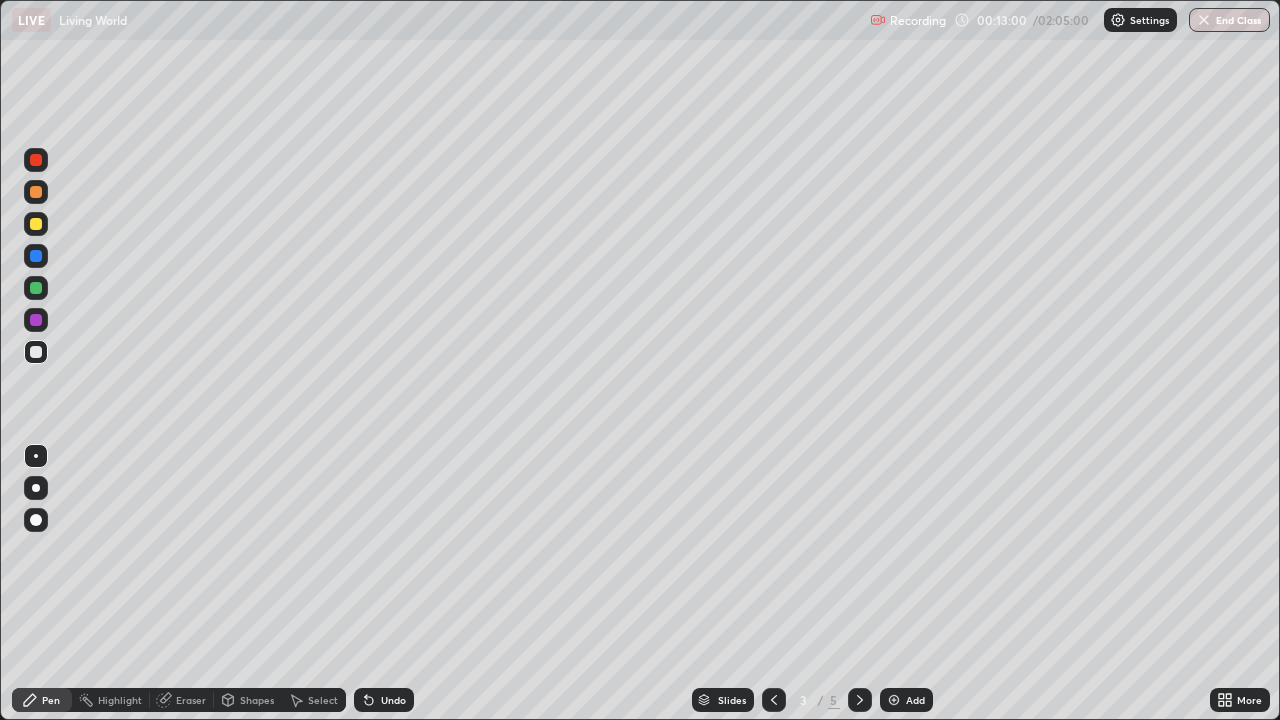 click 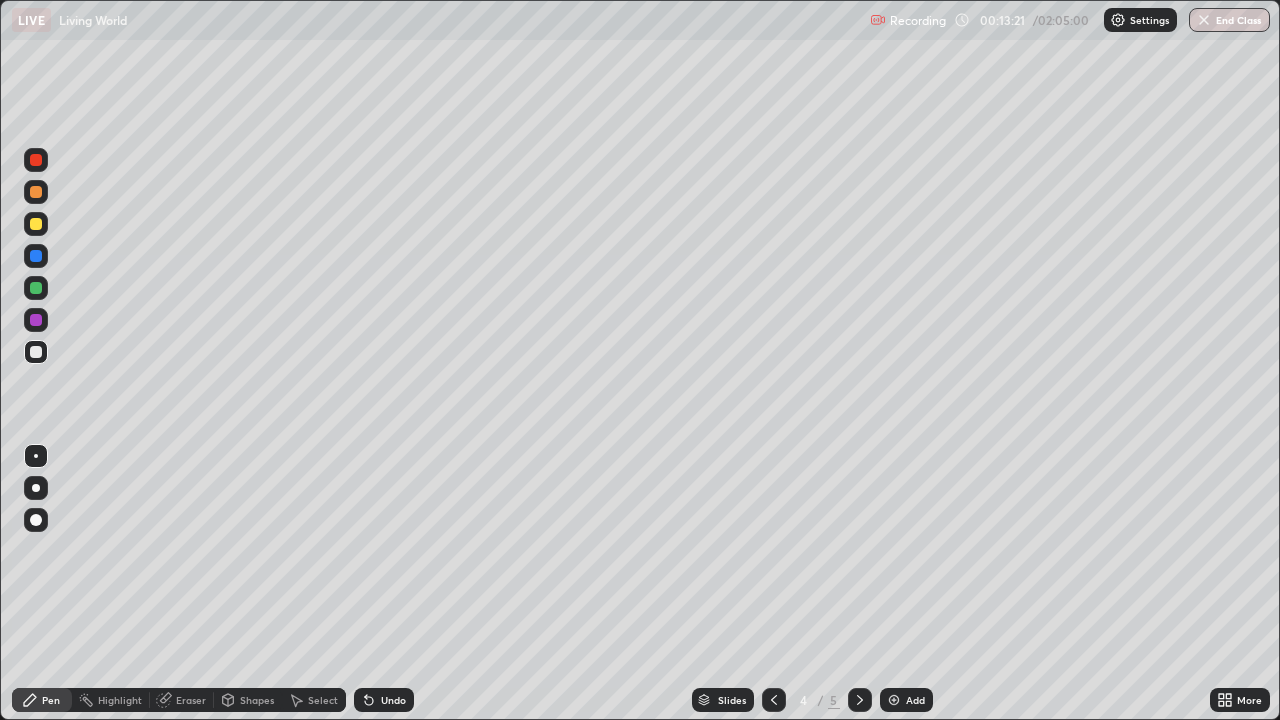 click 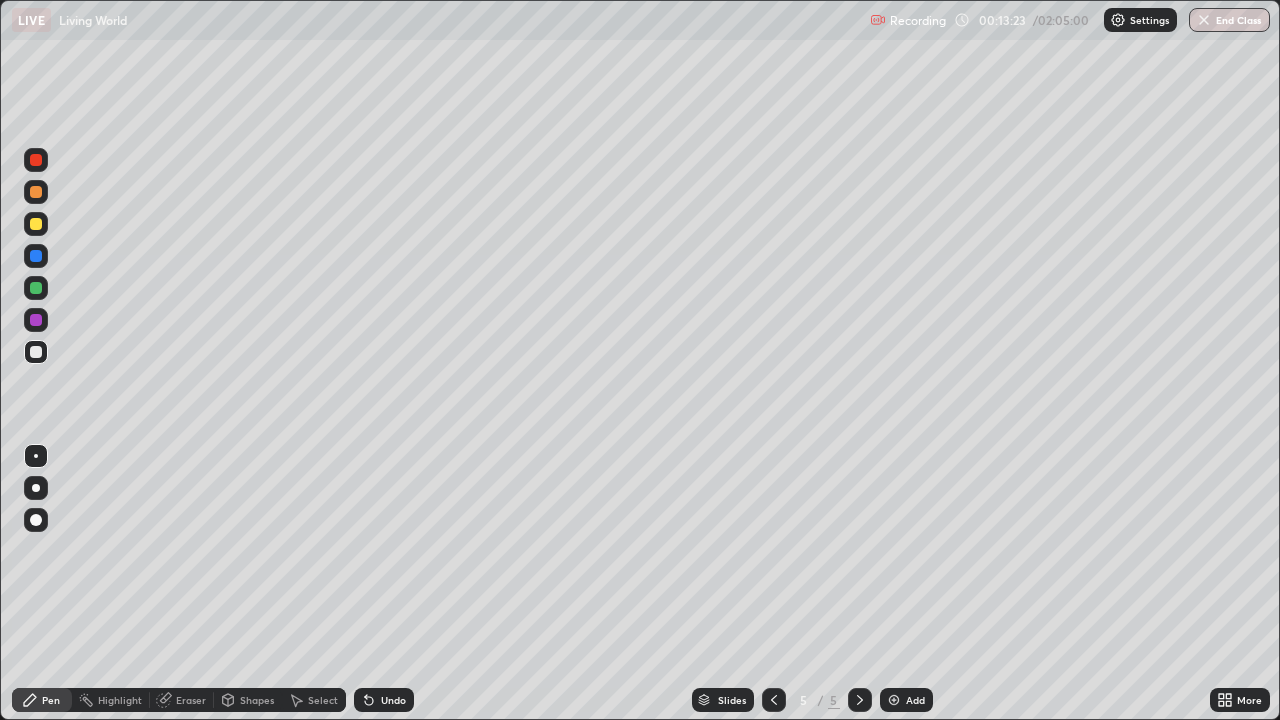 click 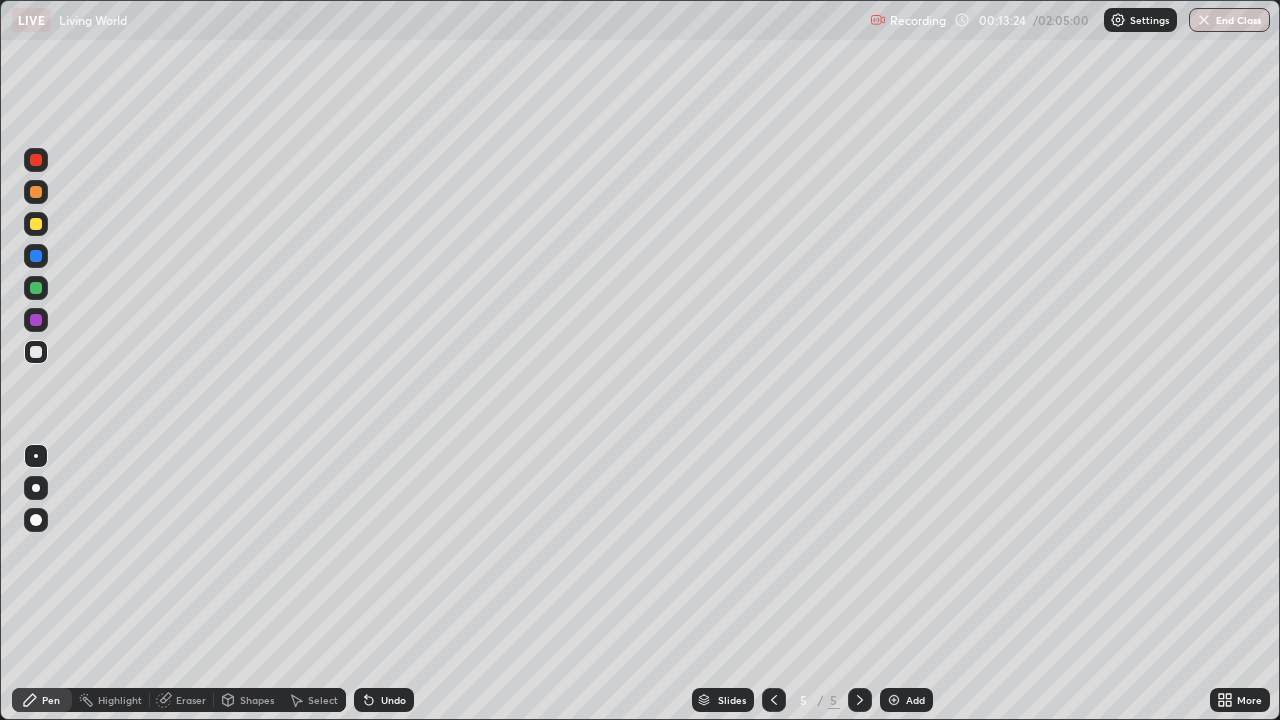 click 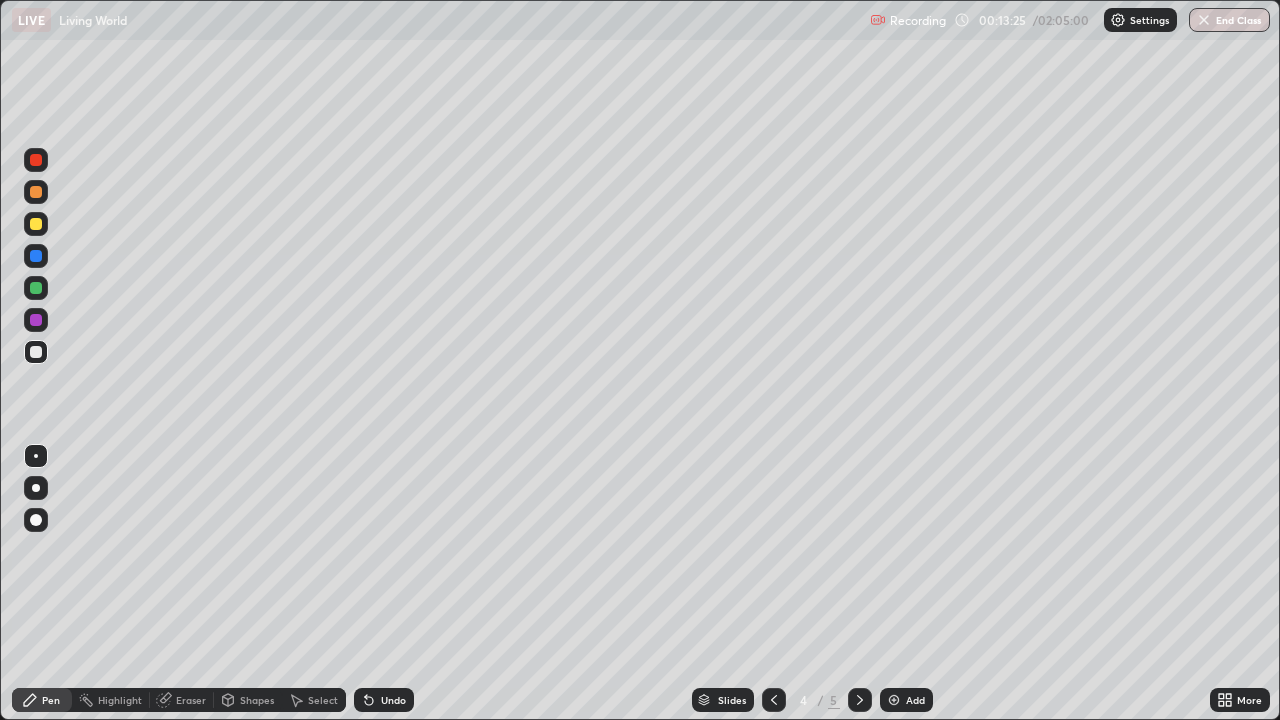 click 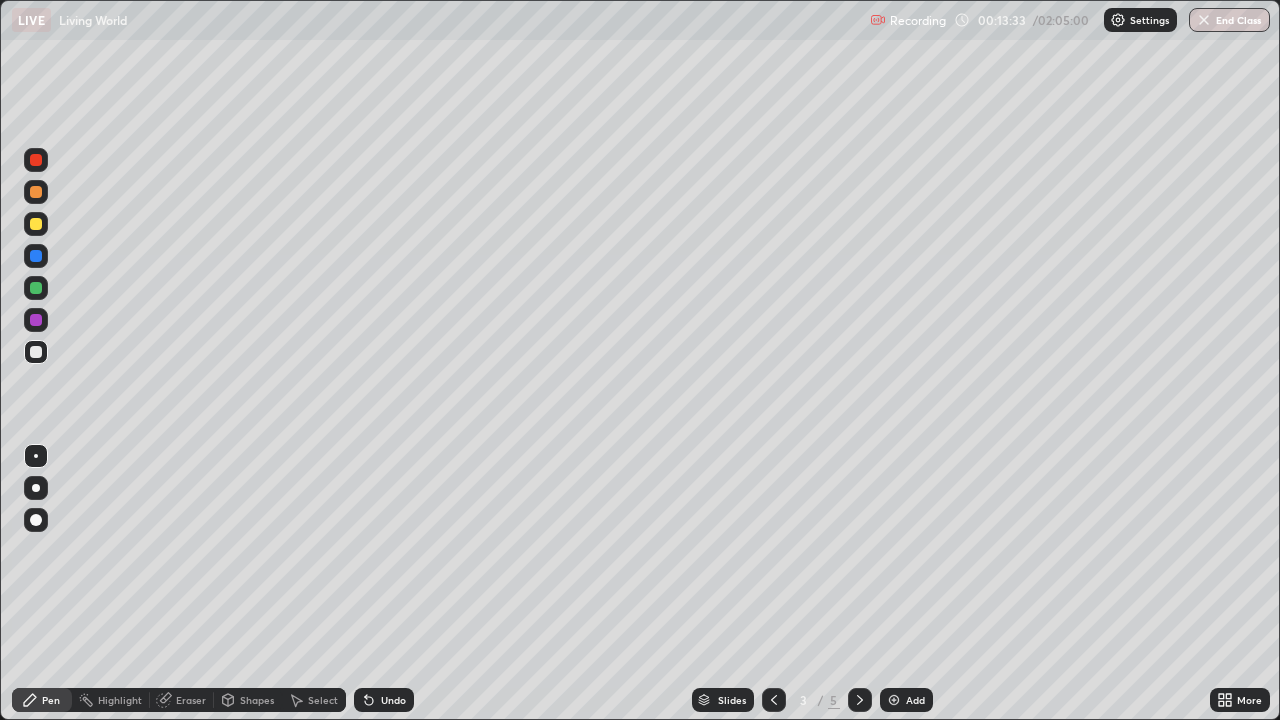 click 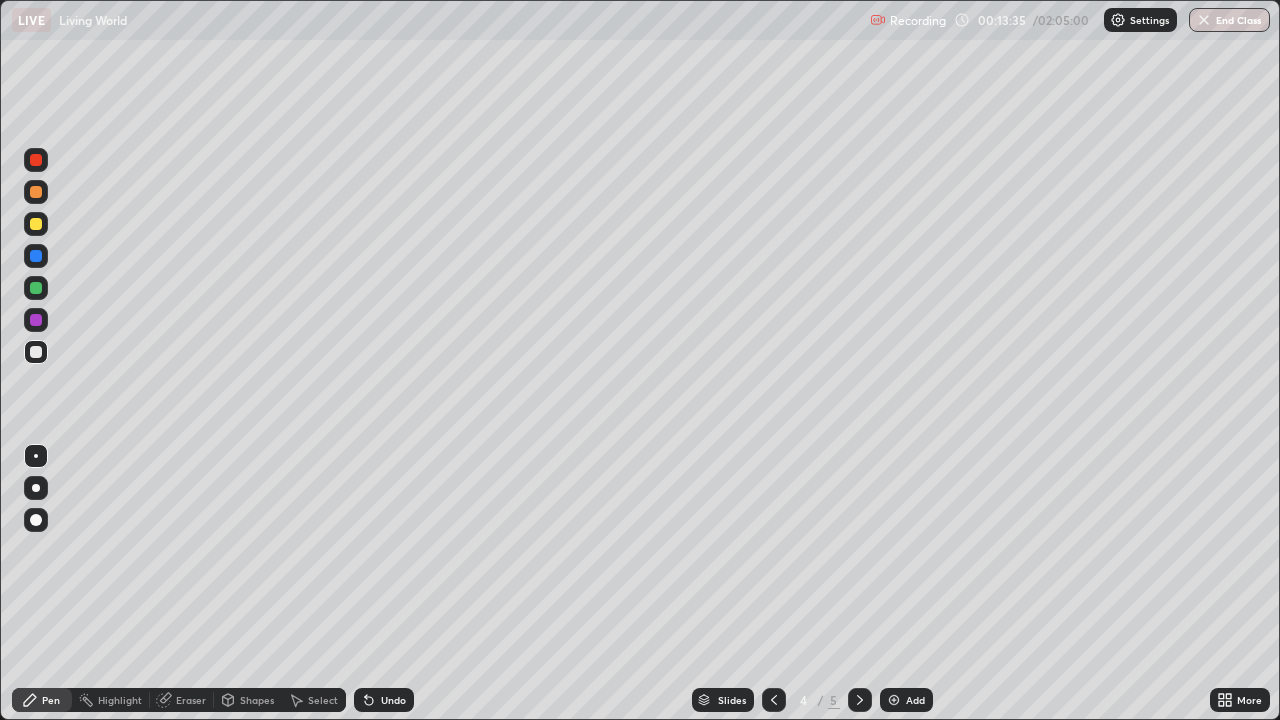 click at bounding box center (36, 224) 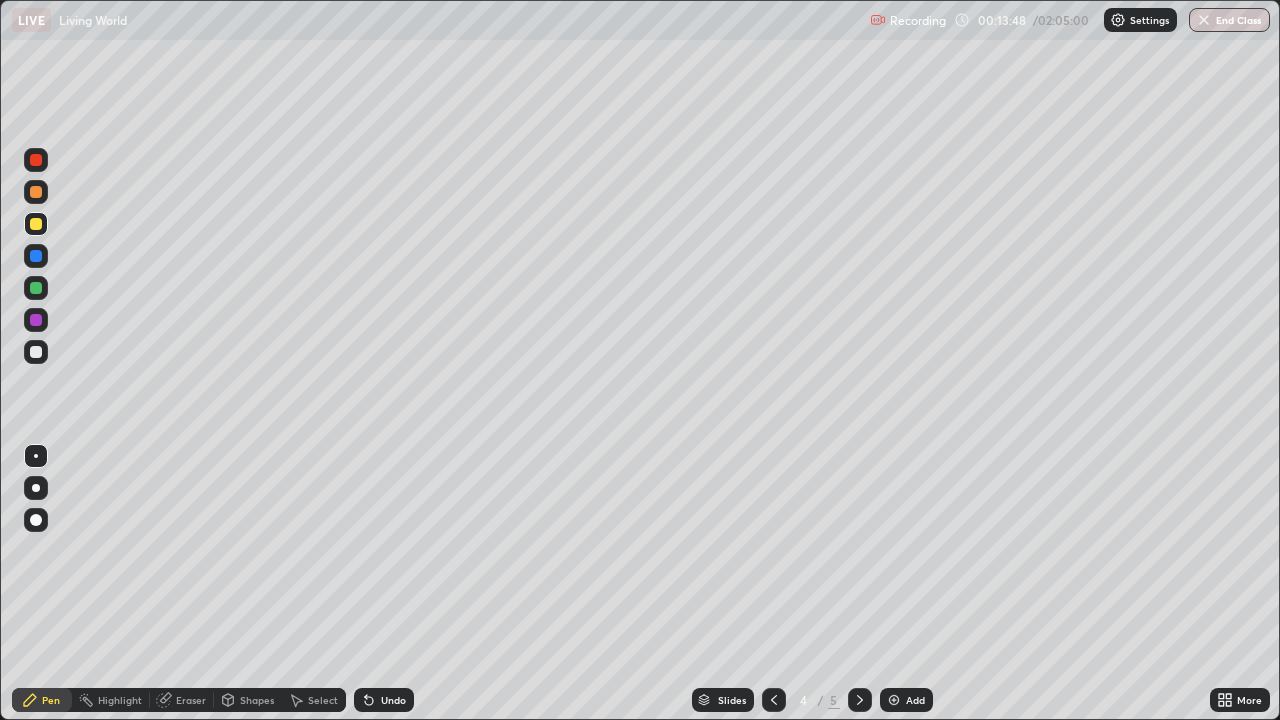 click on "Eraser" at bounding box center [191, 700] 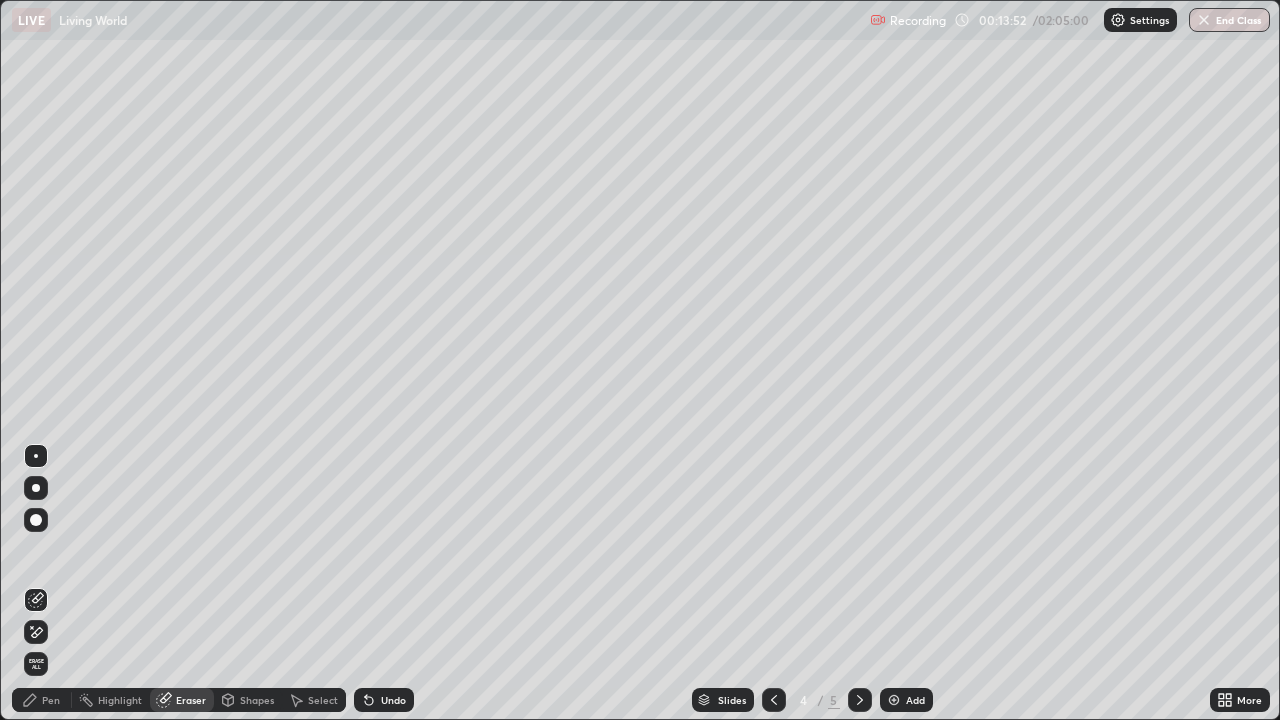 click on "Pen" at bounding box center (51, 700) 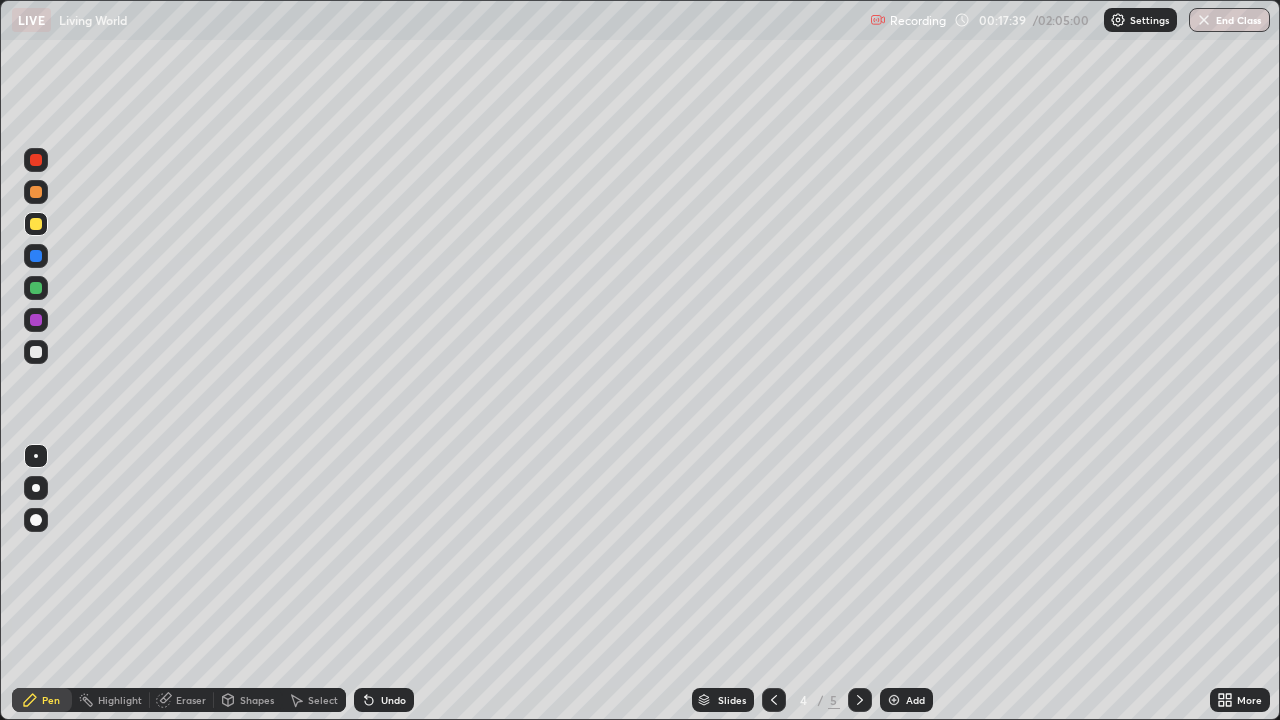 click on "Add" at bounding box center (915, 700) 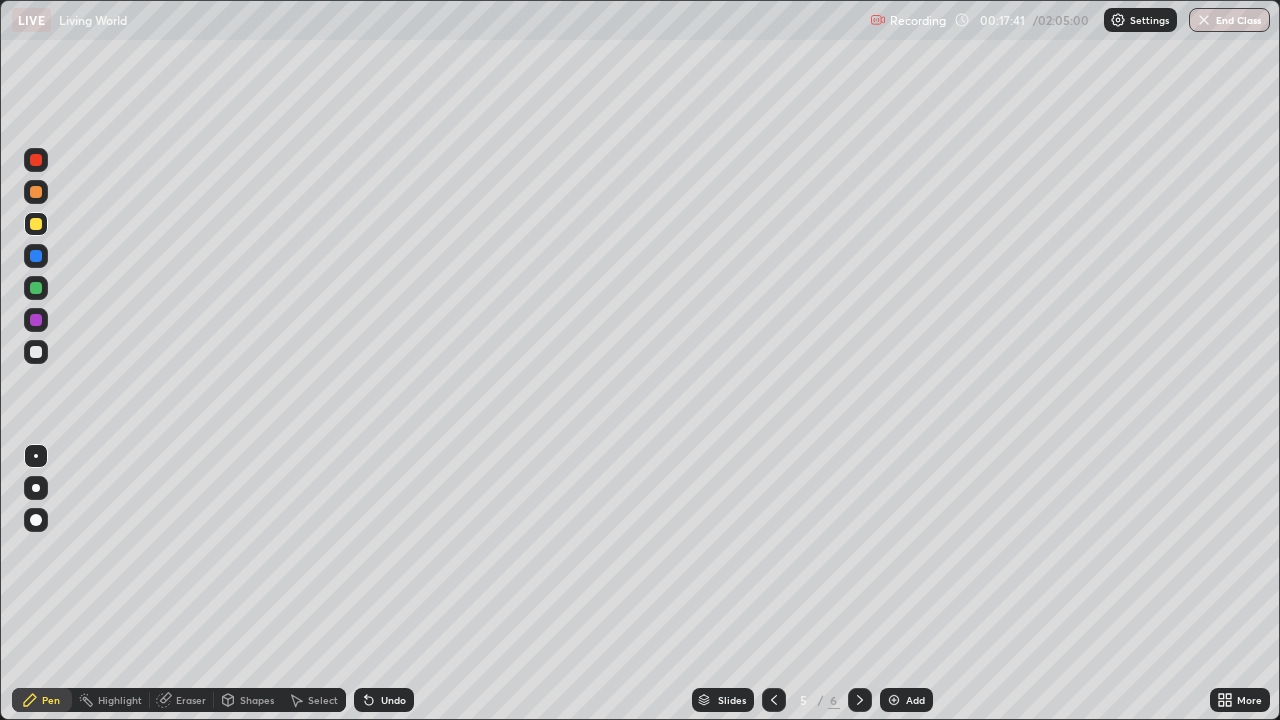 click at bounding box center (36, 160) 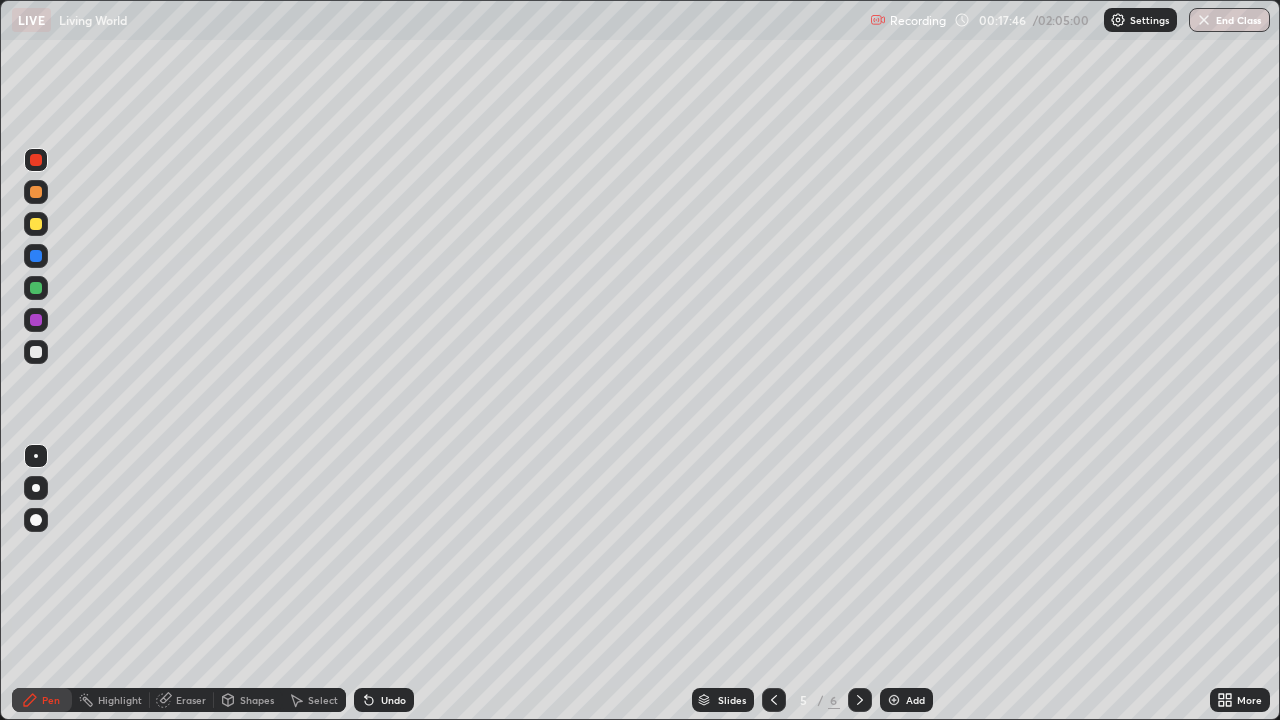 click at bounding box center [36, 352] 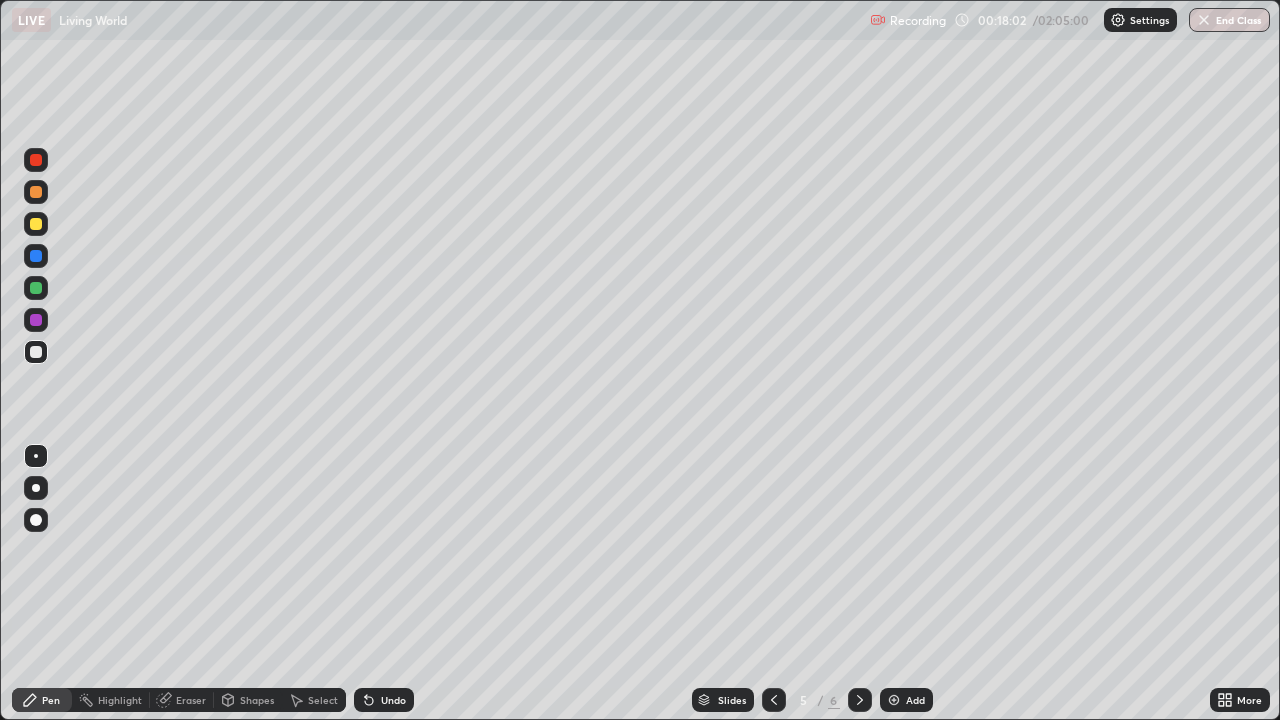 click at bounding box center (36, 352) 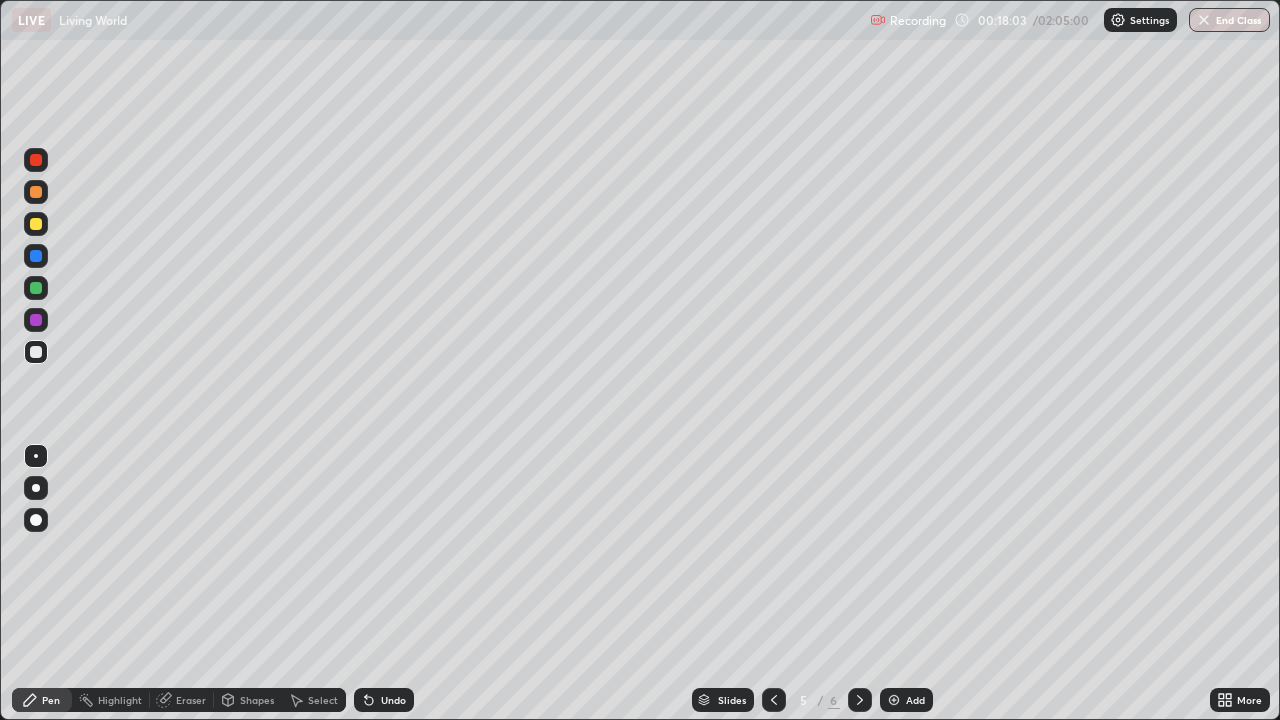 click at bounding box center [36, 224] 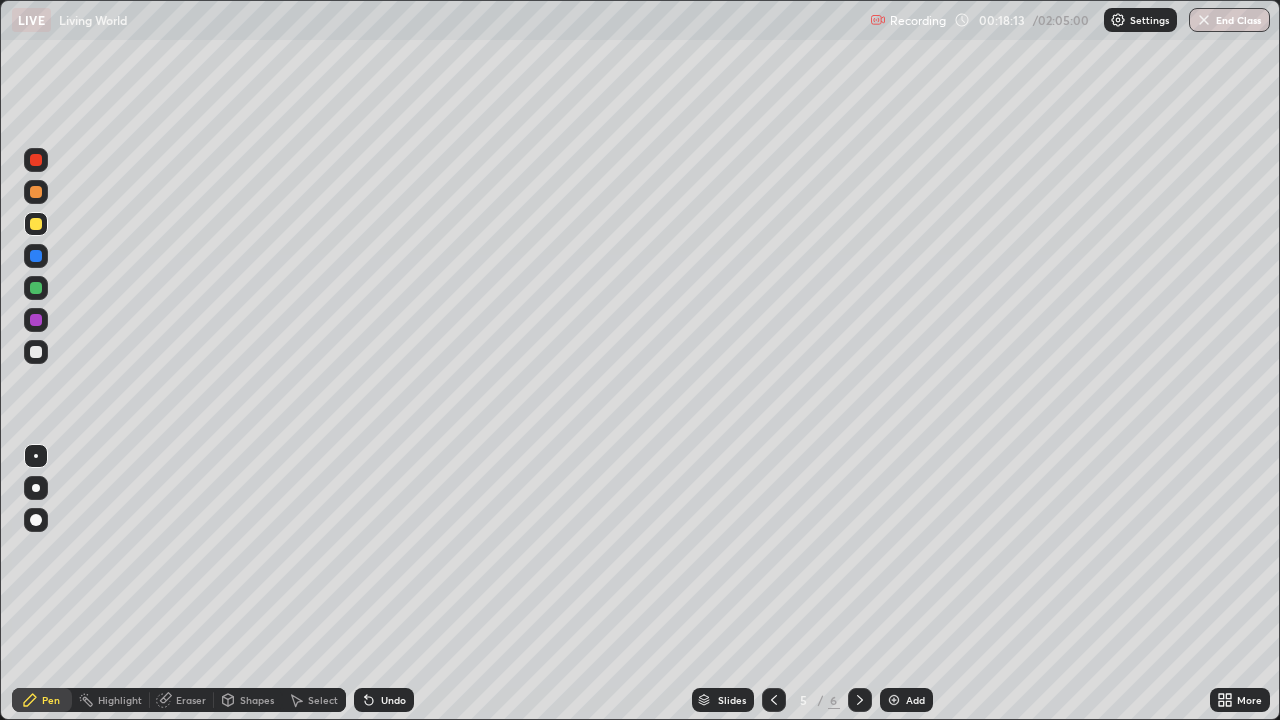 click at bounding box center (36, 352) 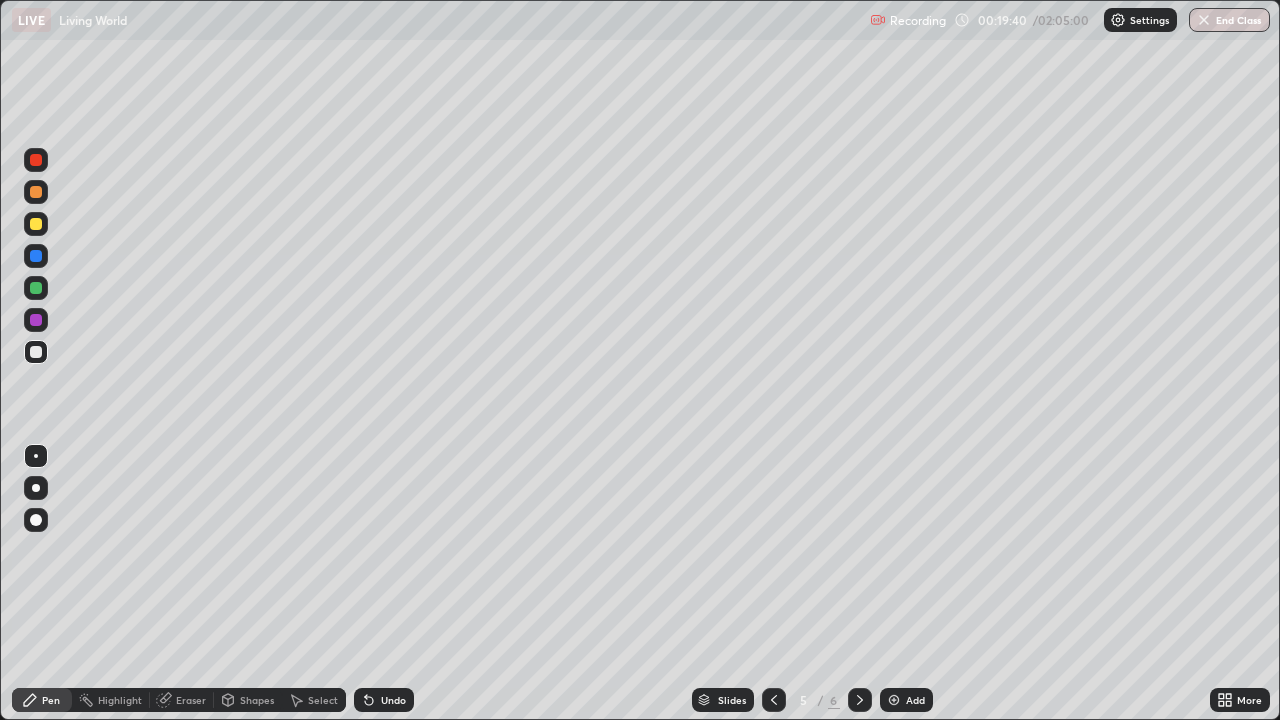 click at bounding box center (36, 192) 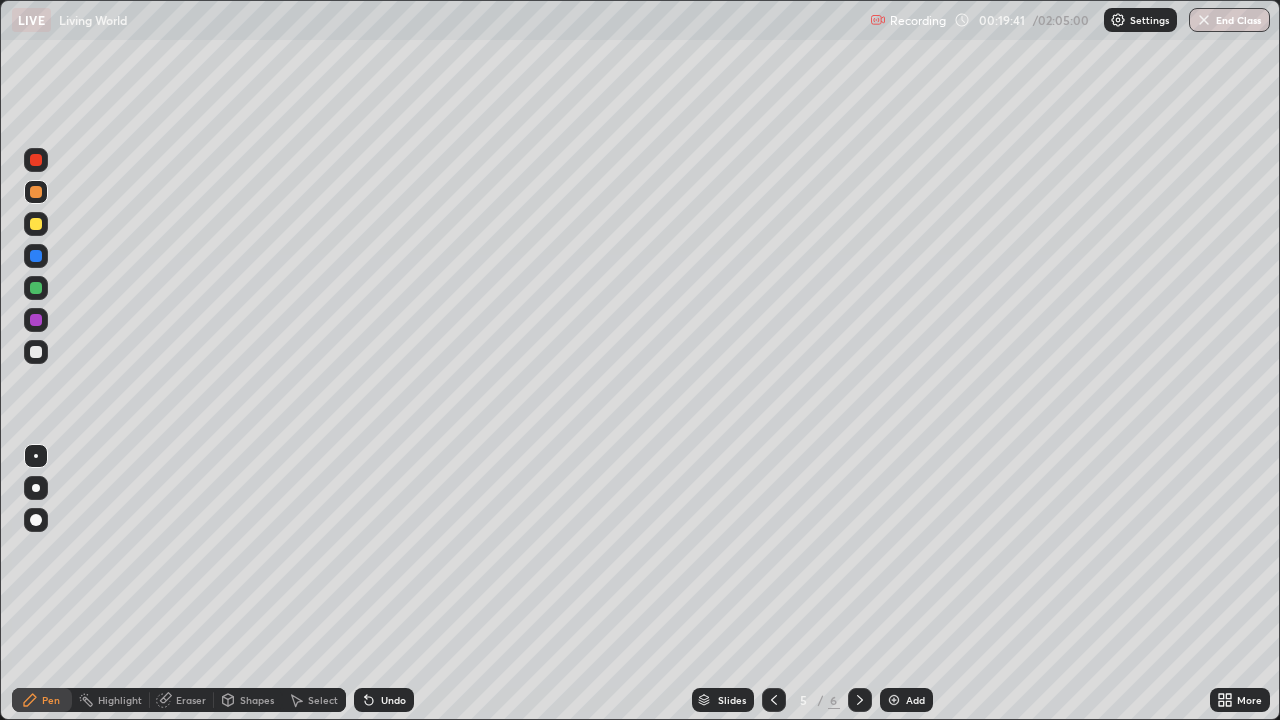 click at bounding box center [36, 224] 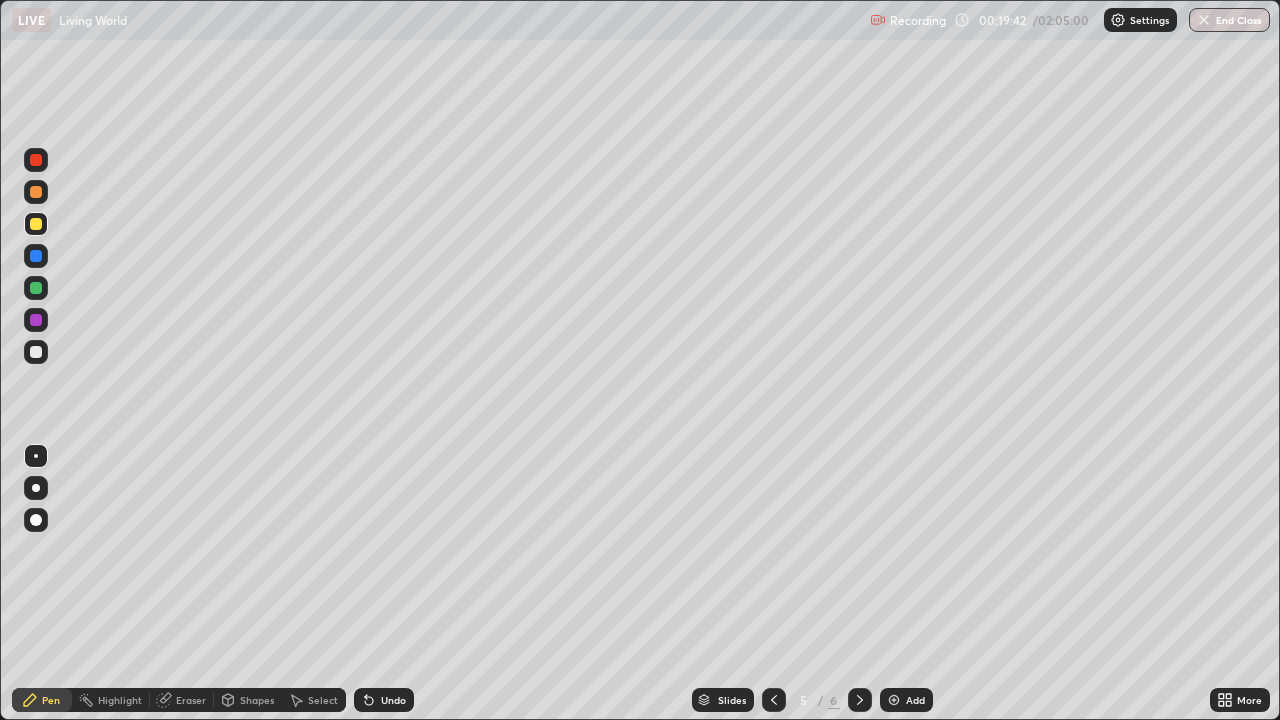 click at bounding box center [36, 160] 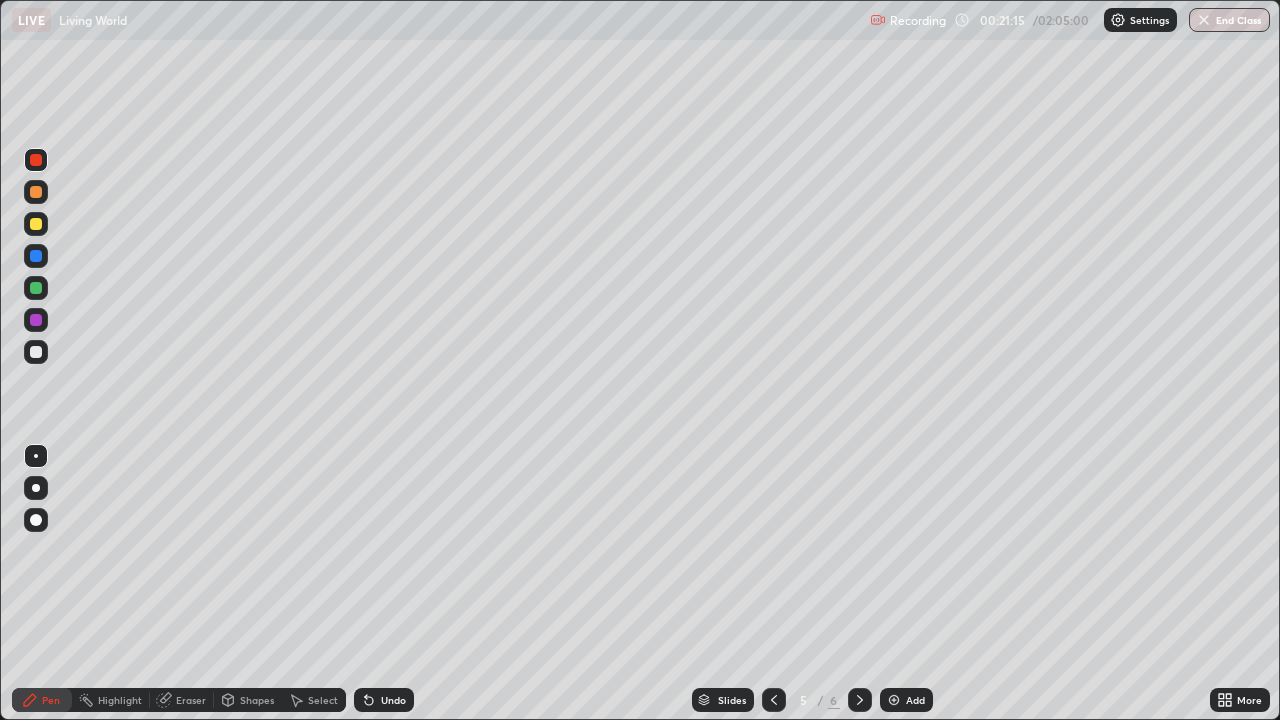 click at bounding box center (894, 700) 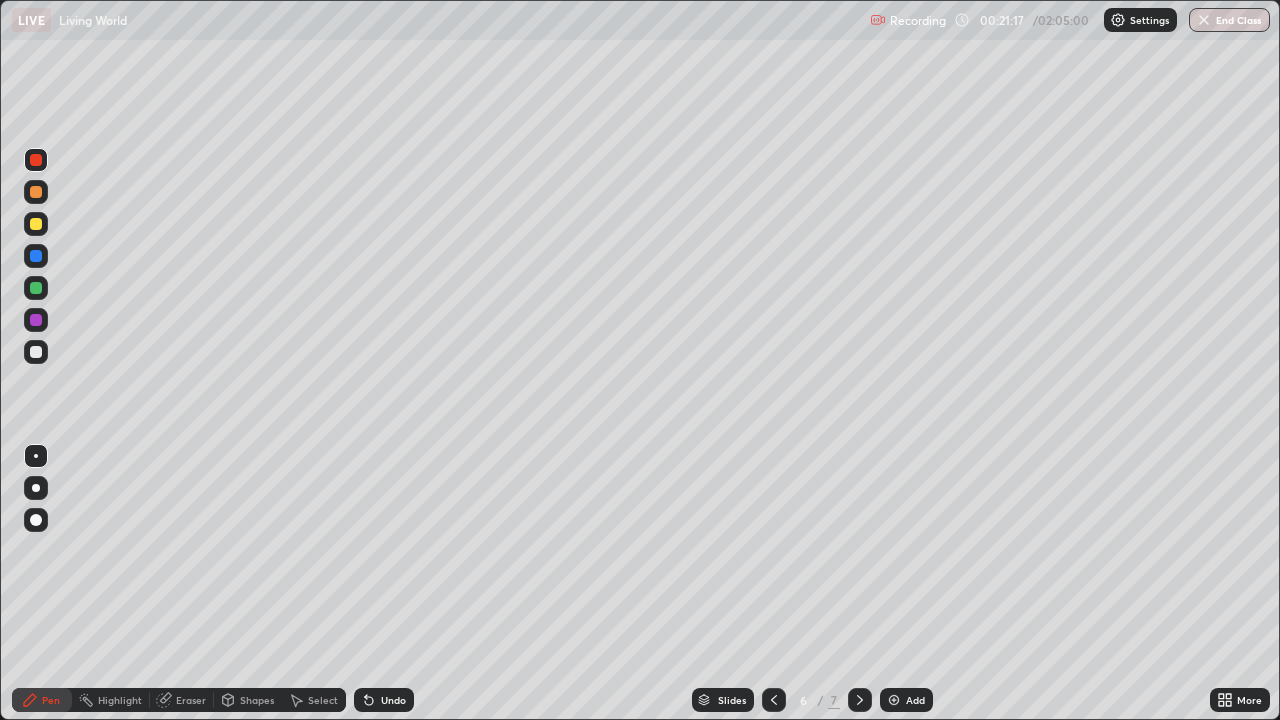 click at bounding box center [36, 160] 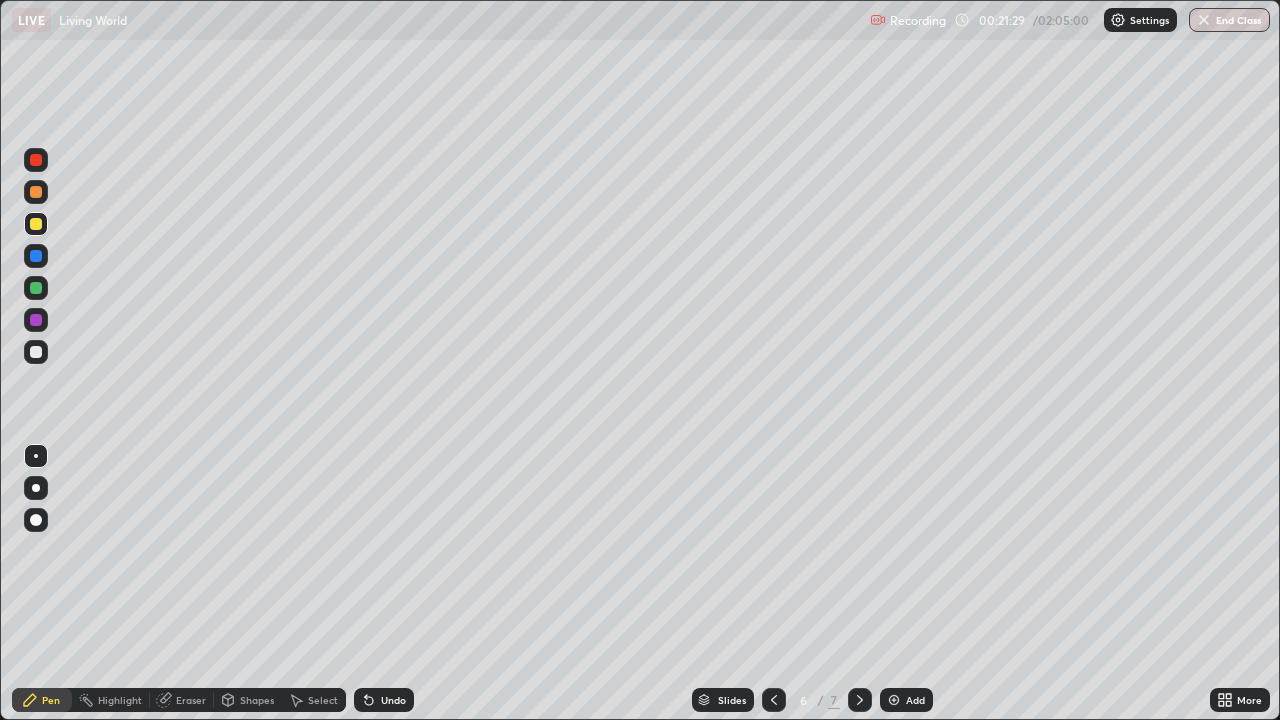 click at bounding box center [36, 352] 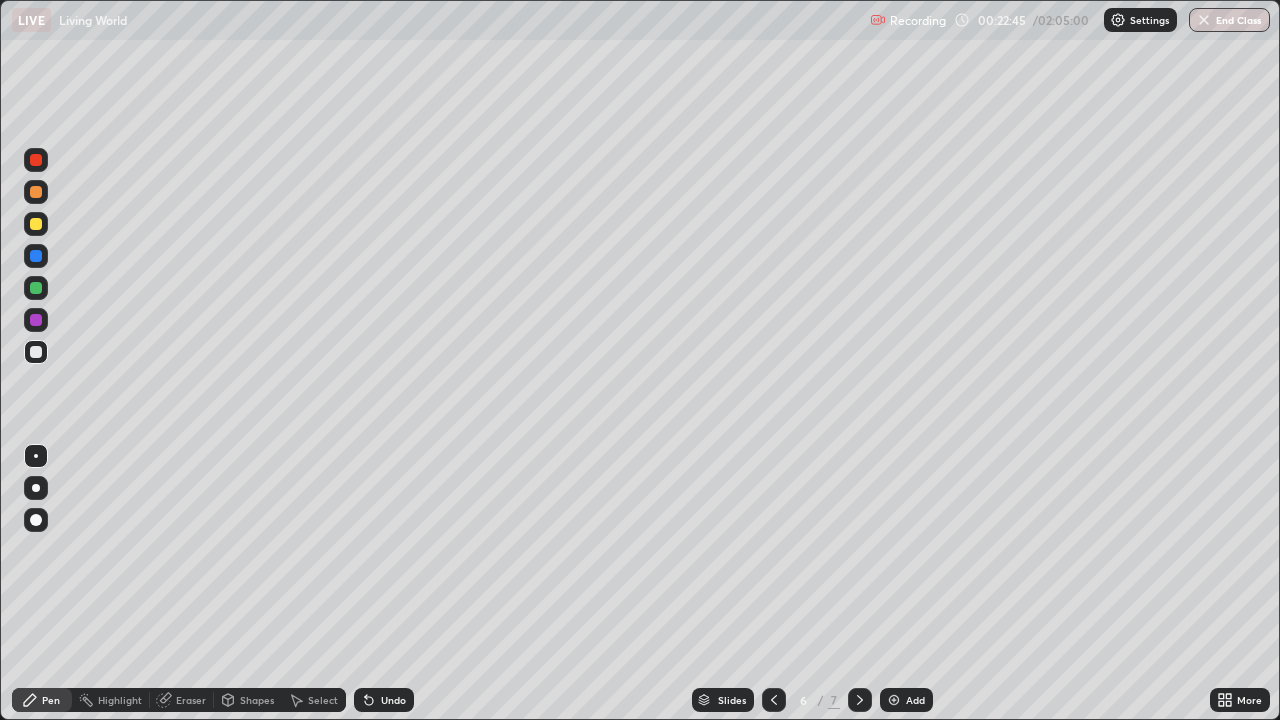 click at bounding box center [36, 224] 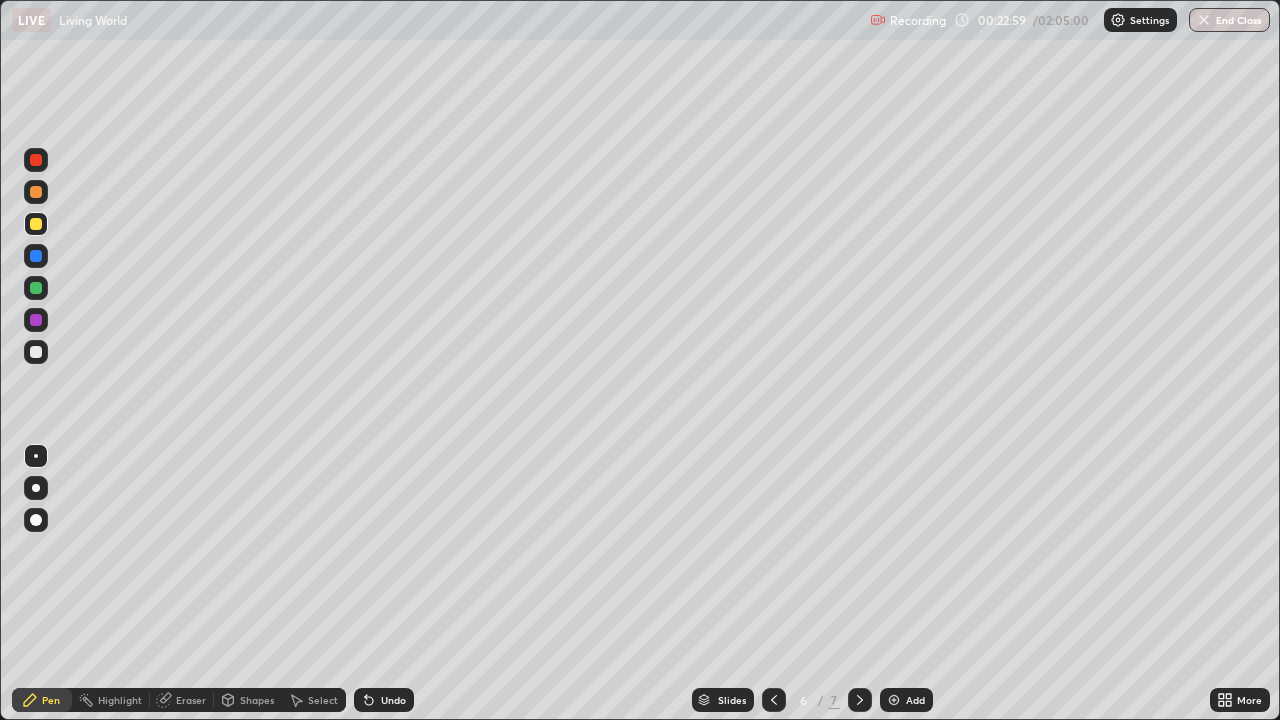 click at bounding box center [36, 352] 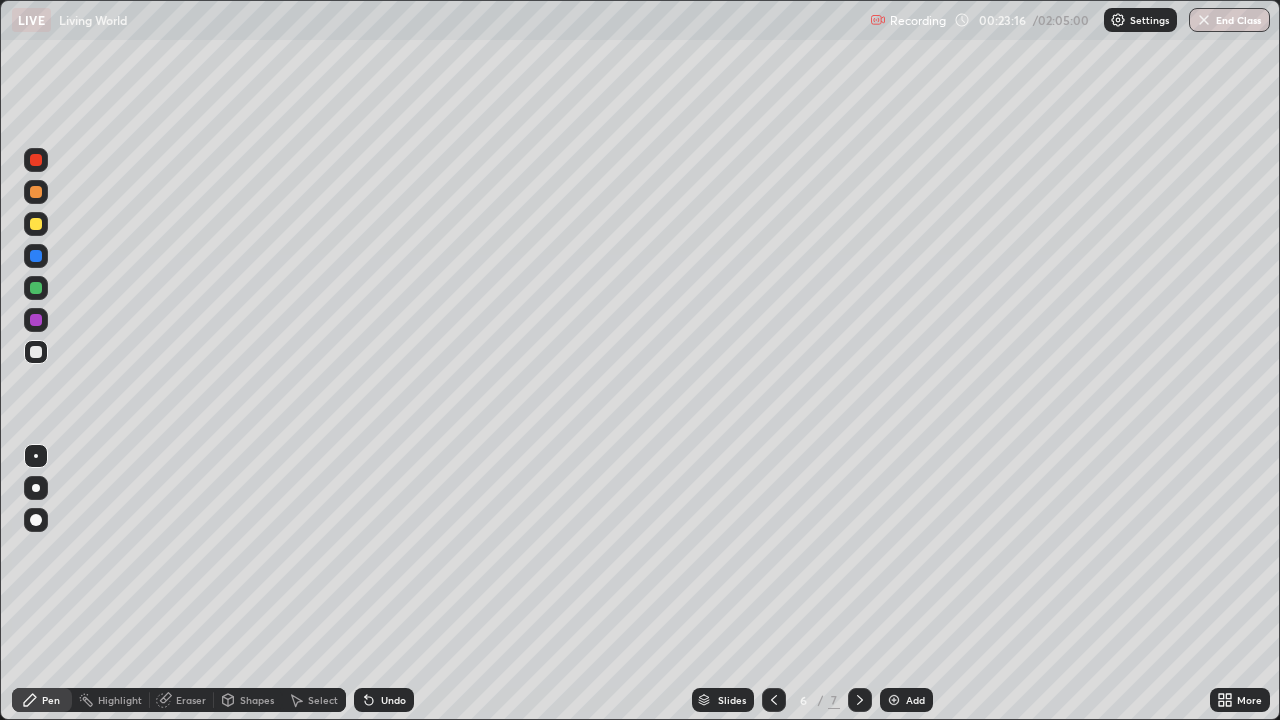click at bounding box center (36, 224) 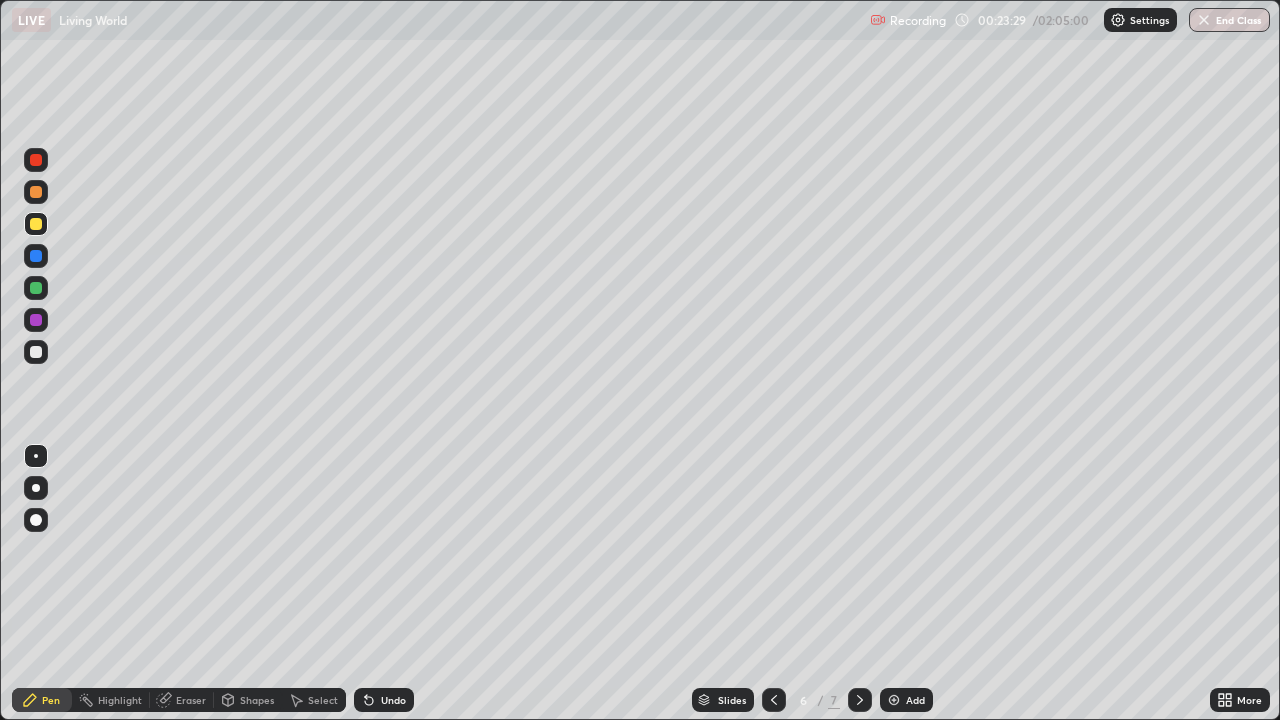 click at bounding box center (36, 352) 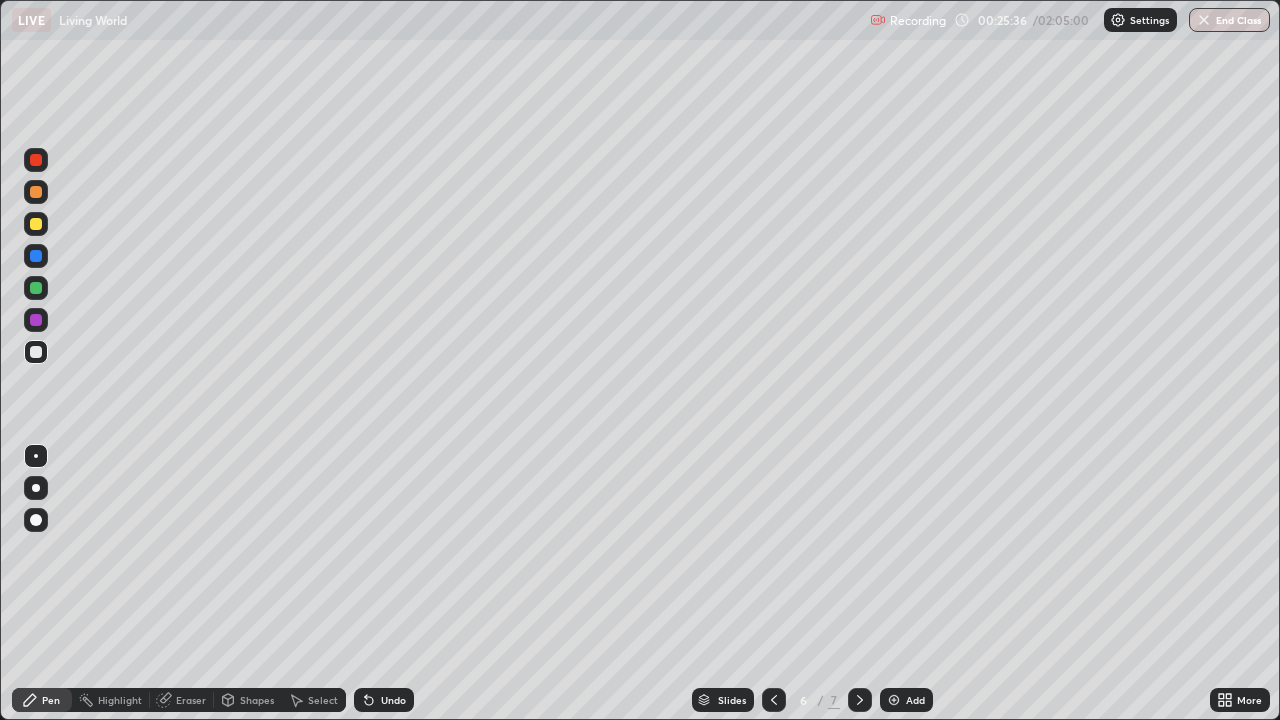 click on "Add" at bounding box center (906, 700) 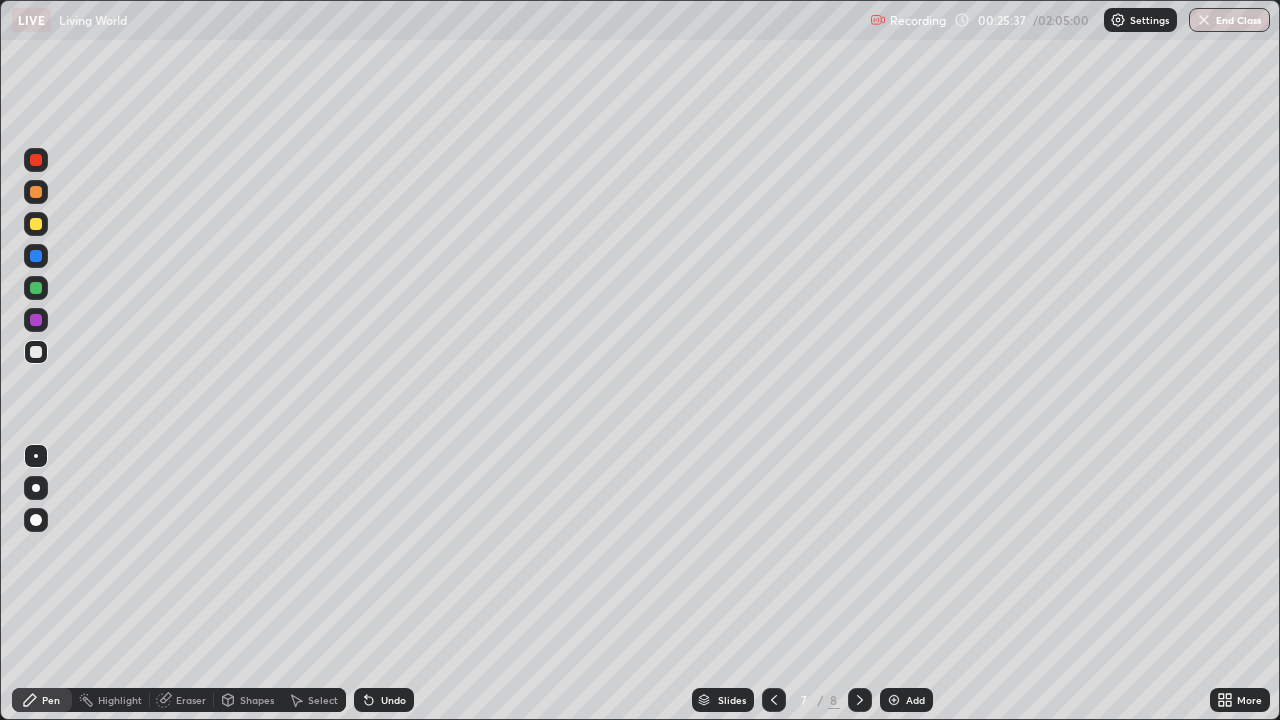 click at bounding box center [36, 160] 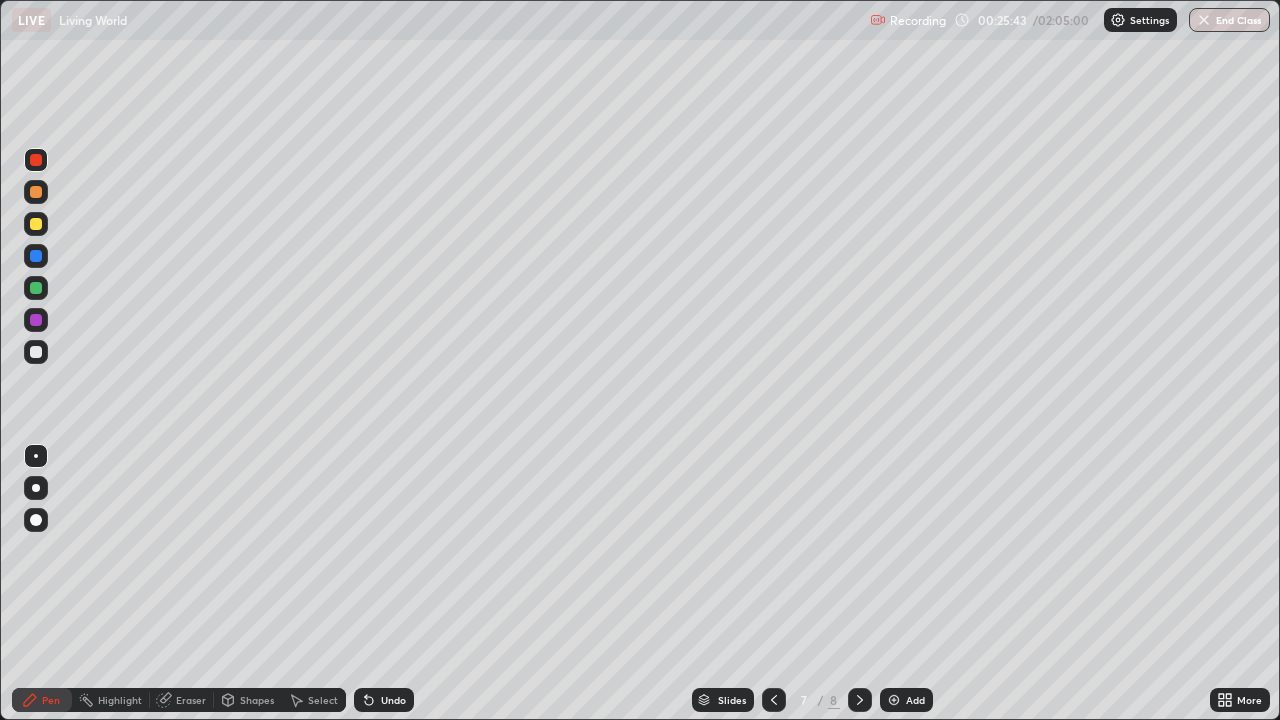 click at bounding box center (36, 352) 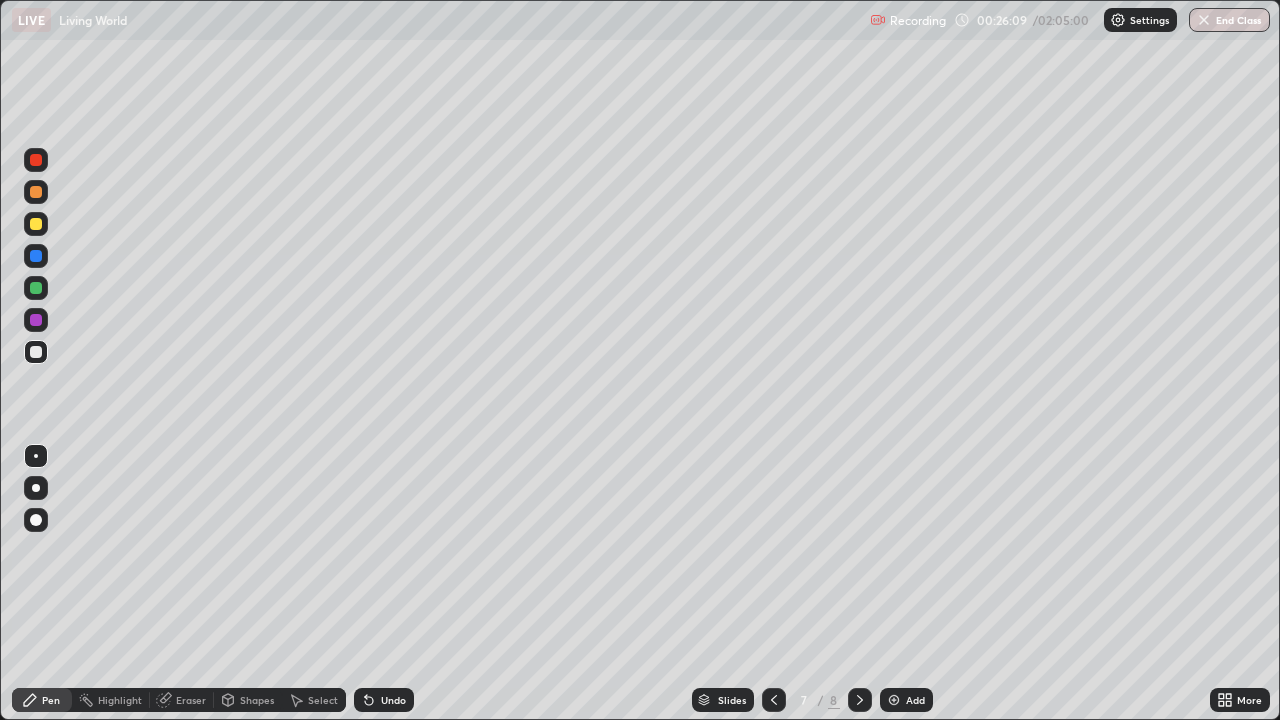 click on "Eraser" at bounding box center (191, 700) 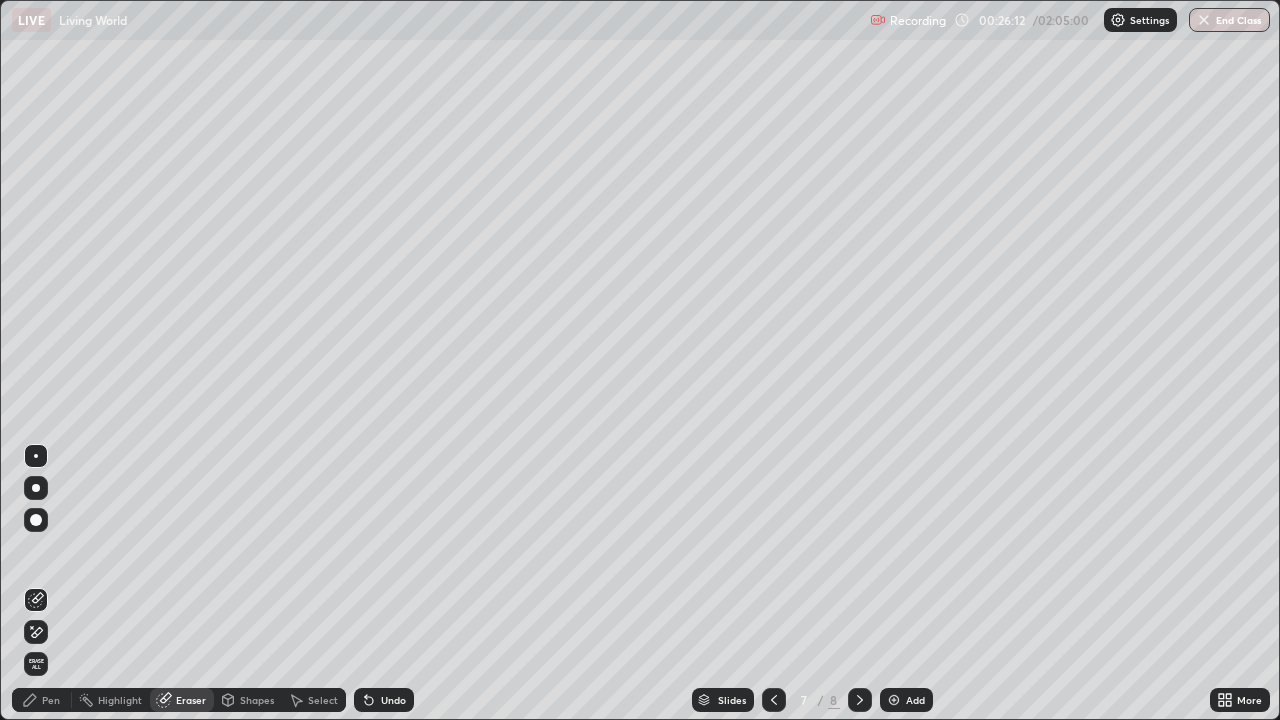 click on "Pen" at bounding box center (51, 700) 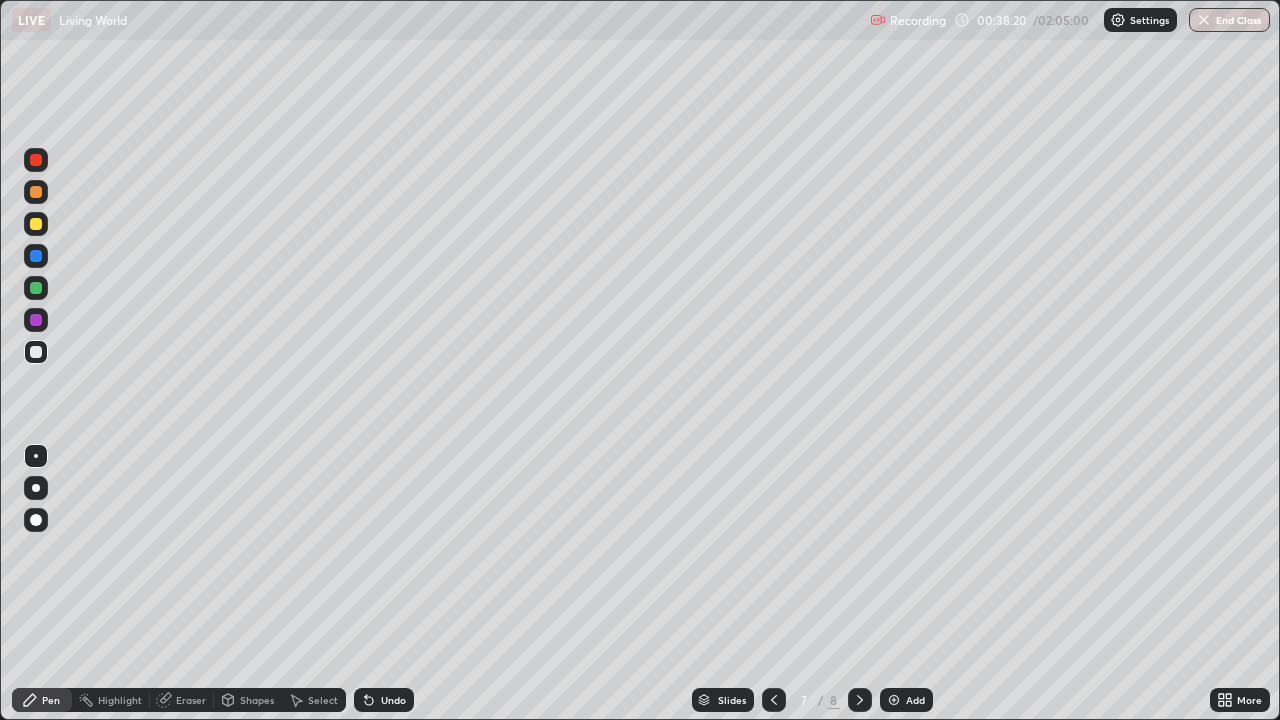 click on "Add" at bounding box center [915, 700] 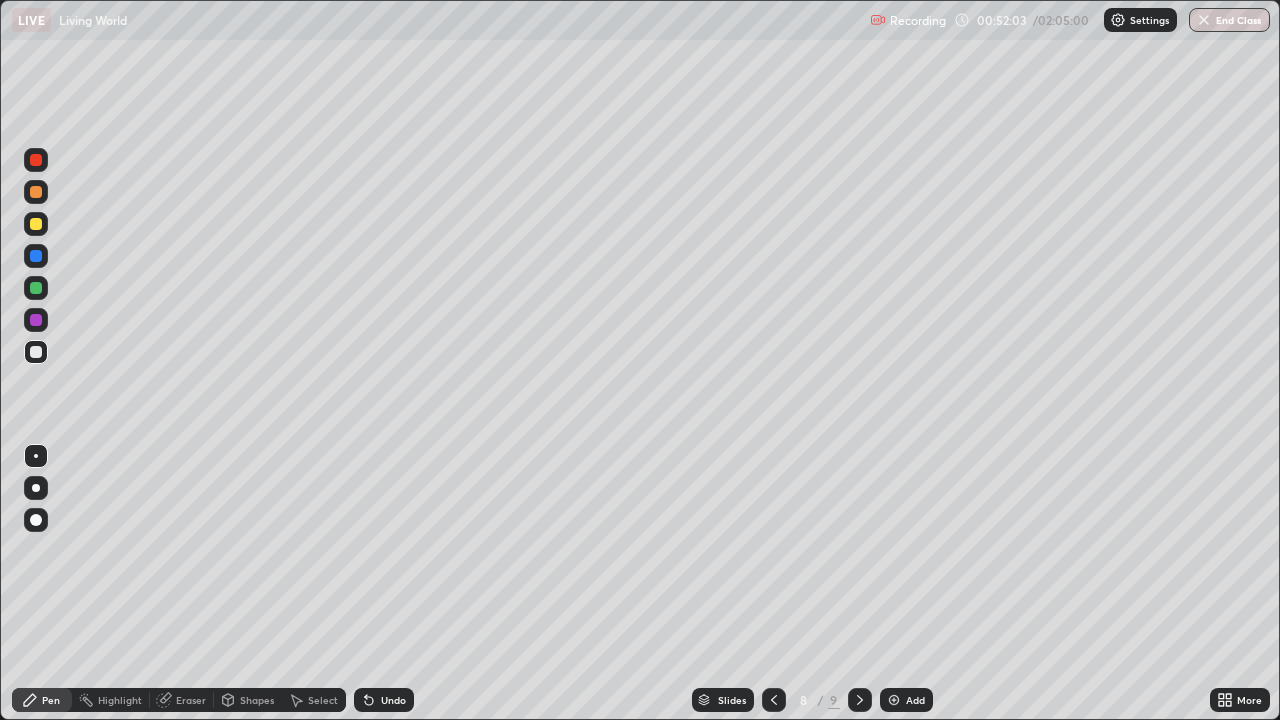 click on "Add" at bounding box center [915, 700] 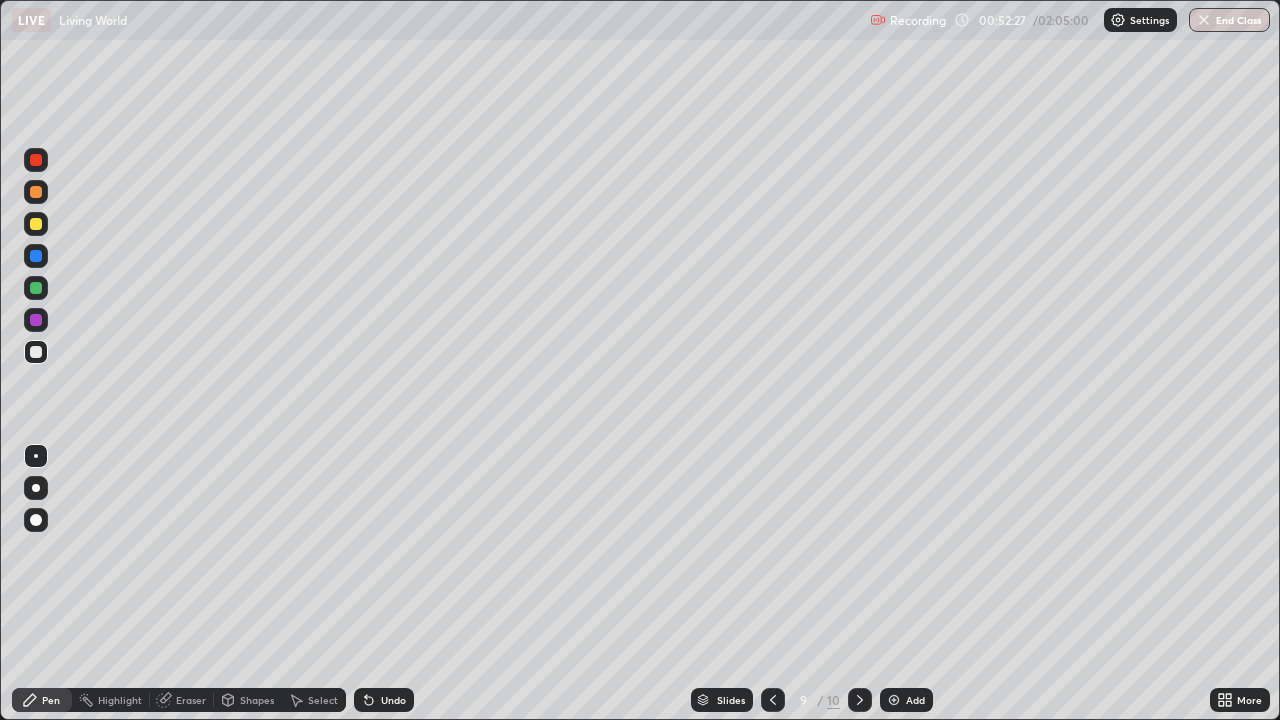 click at bounding box center (36, 224) 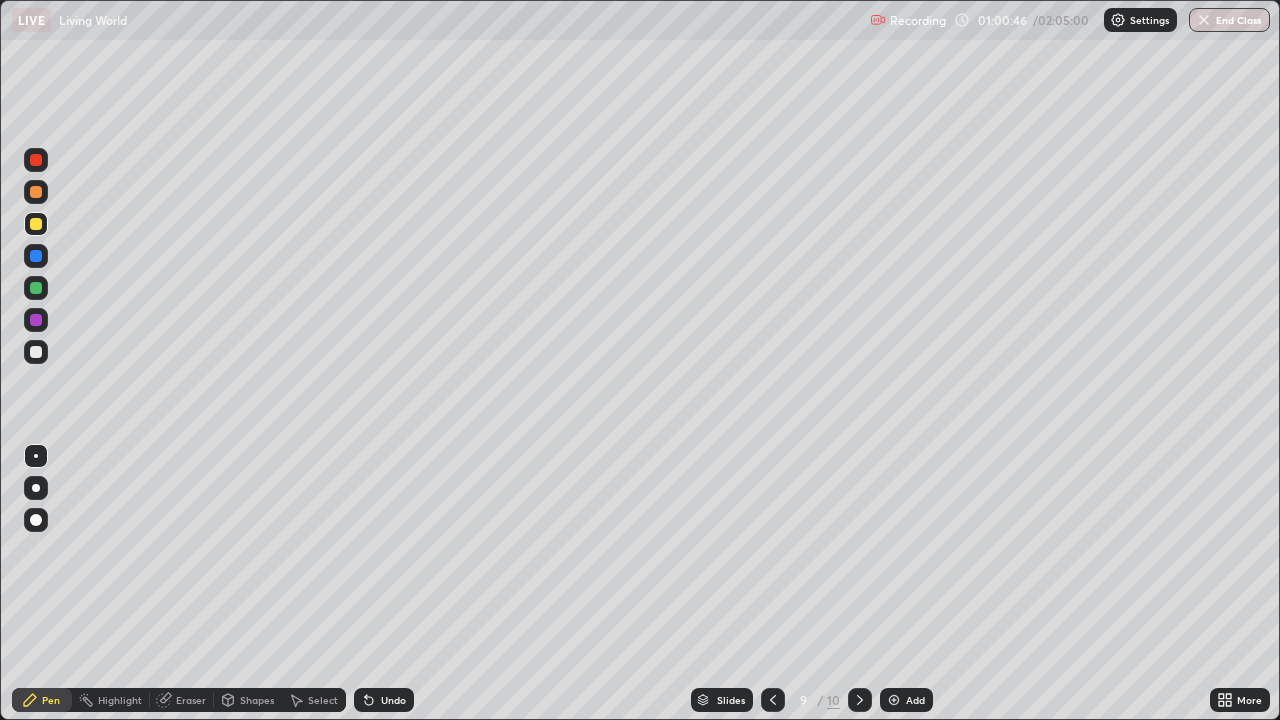 click on "Add" at bounding box center [915, 700] 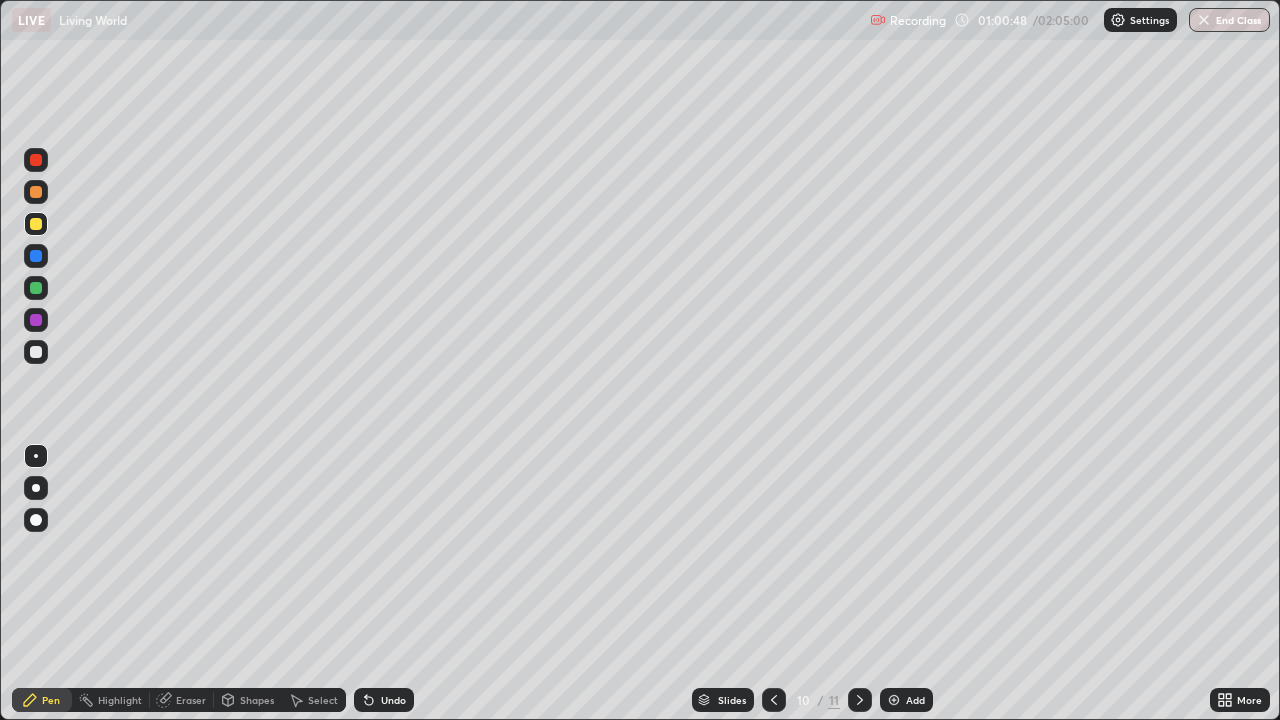 click at bounding box center (36, 352) 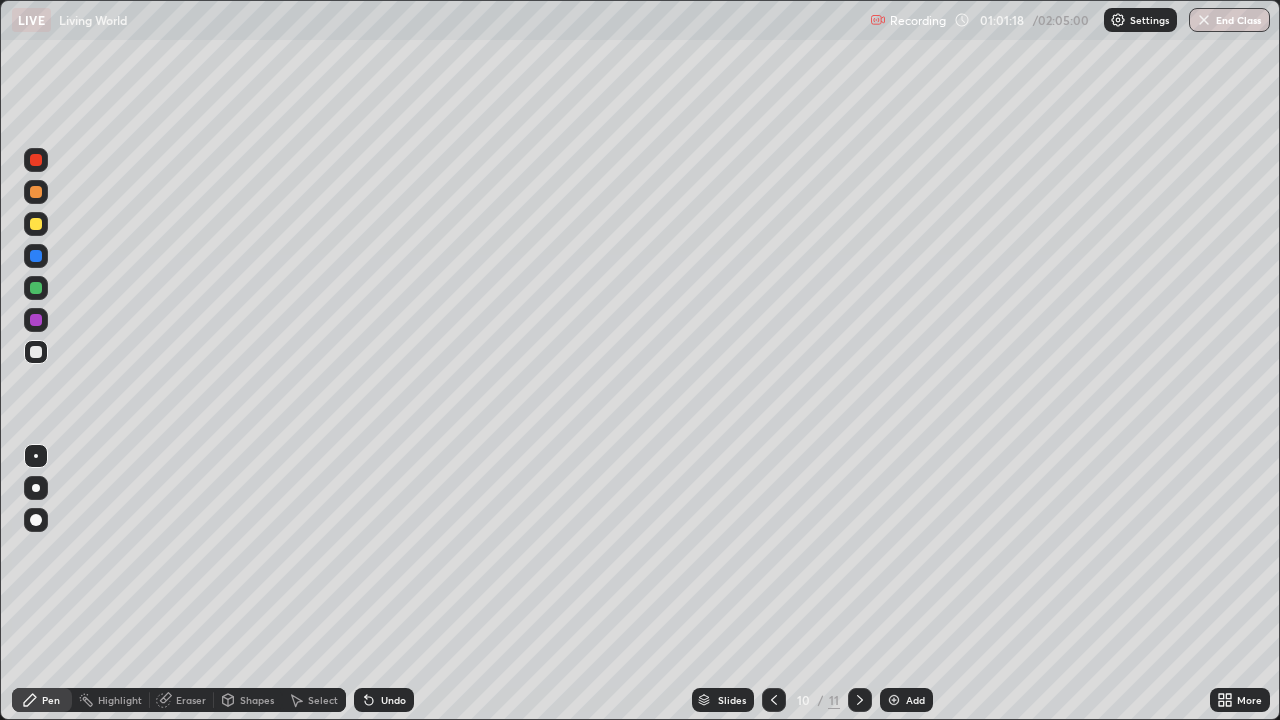 click on "Pen" at bounding box center [51, 700] 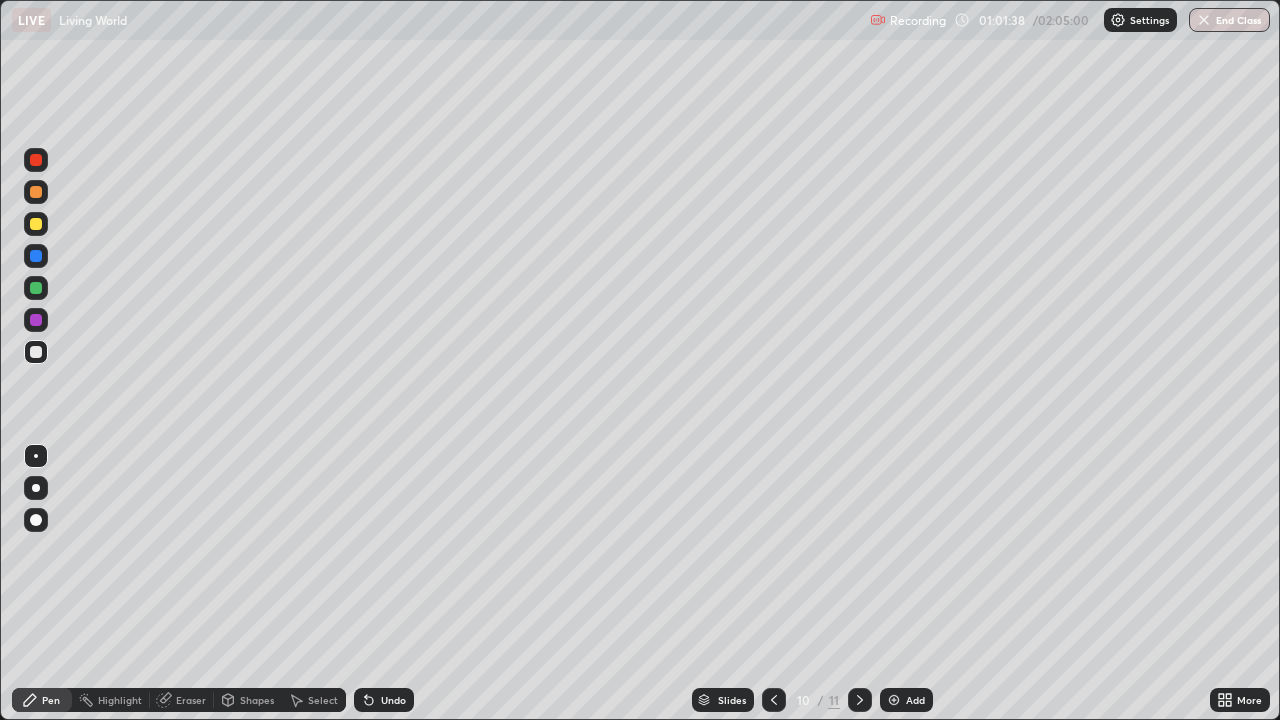 click on "Eraser" at bounding box center [191, 700] 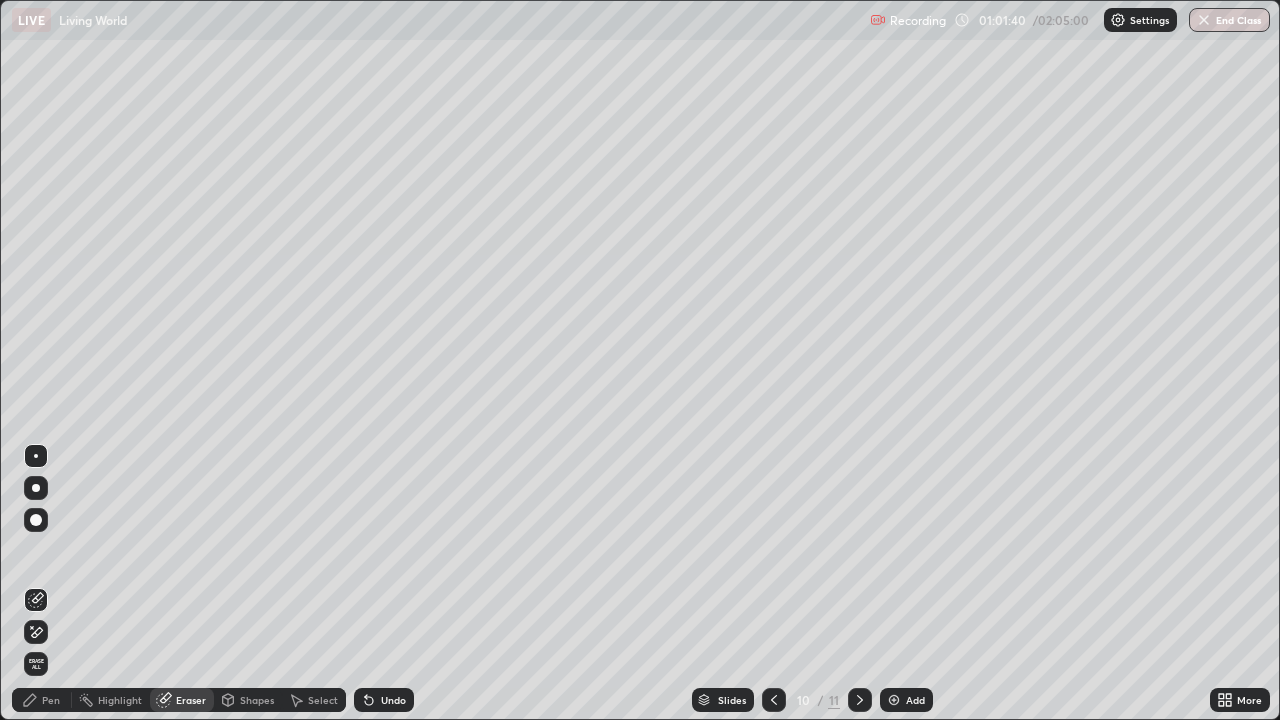 click on "Pen" at bounding box center (42, 700) 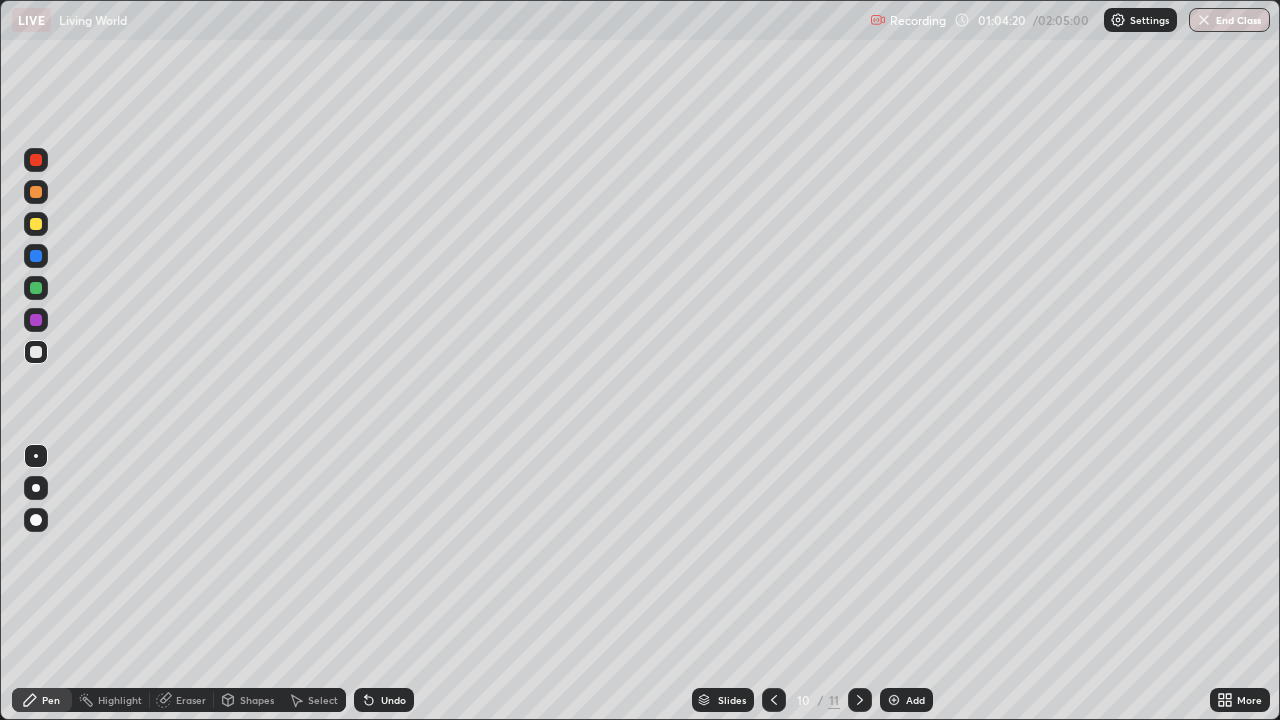 click 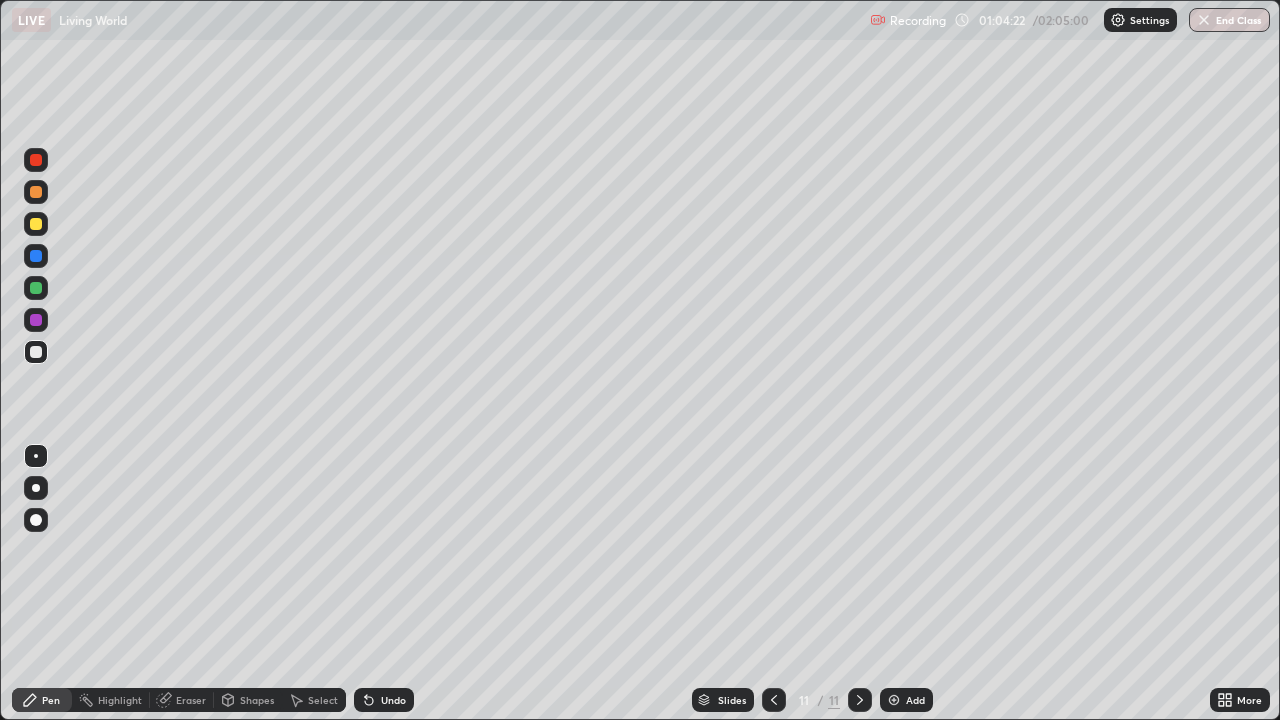 click at bounding box center (894, 700) 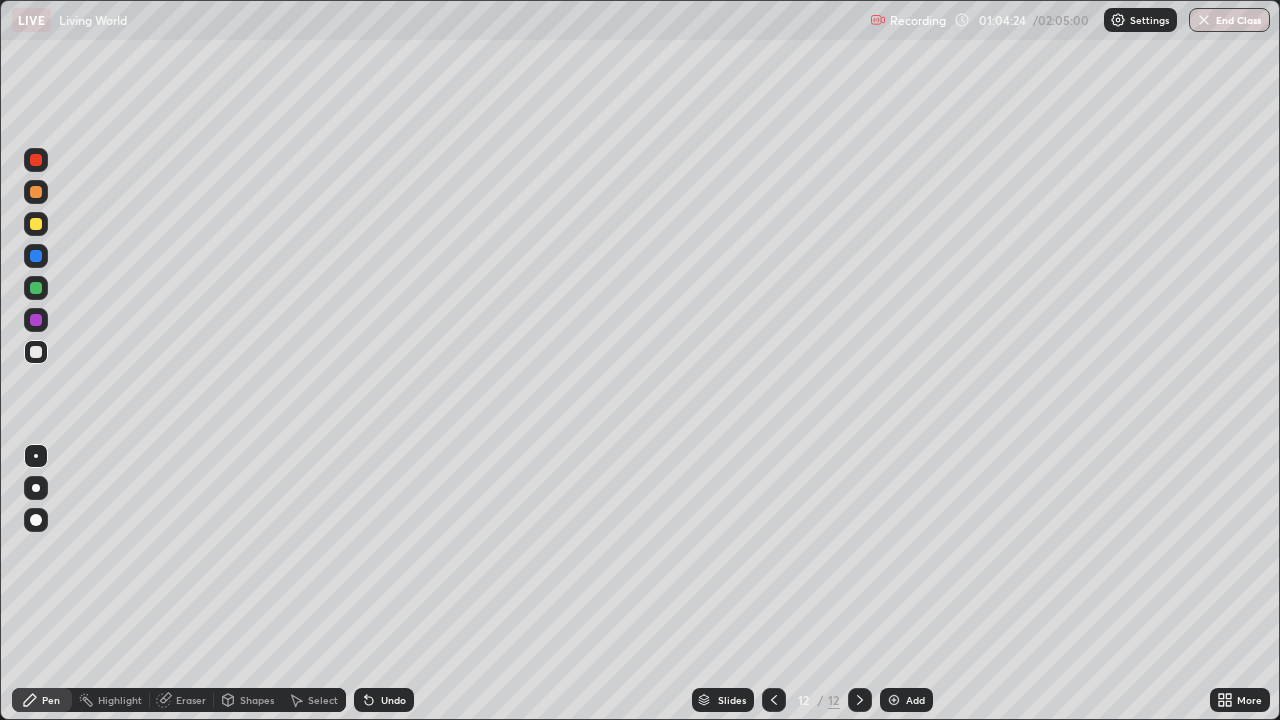 click at bounding box center (36, 352) 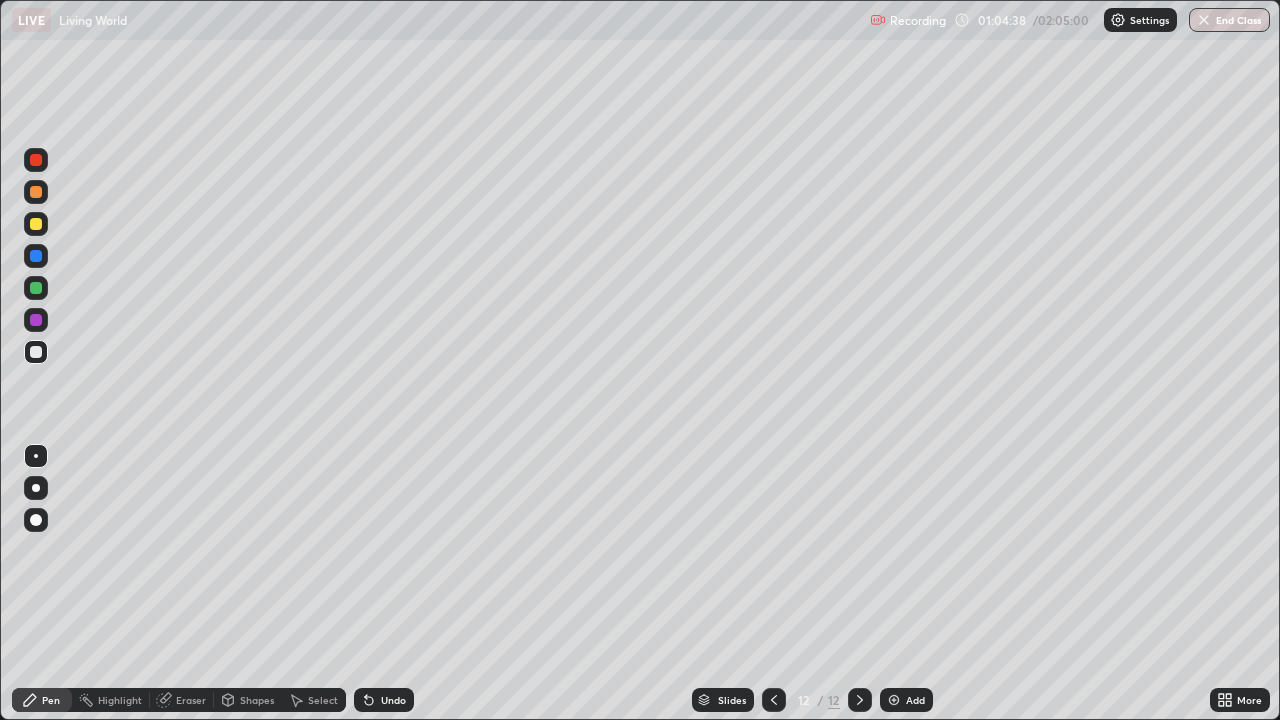 click on "Eraser" at bounding box center [191, 700] 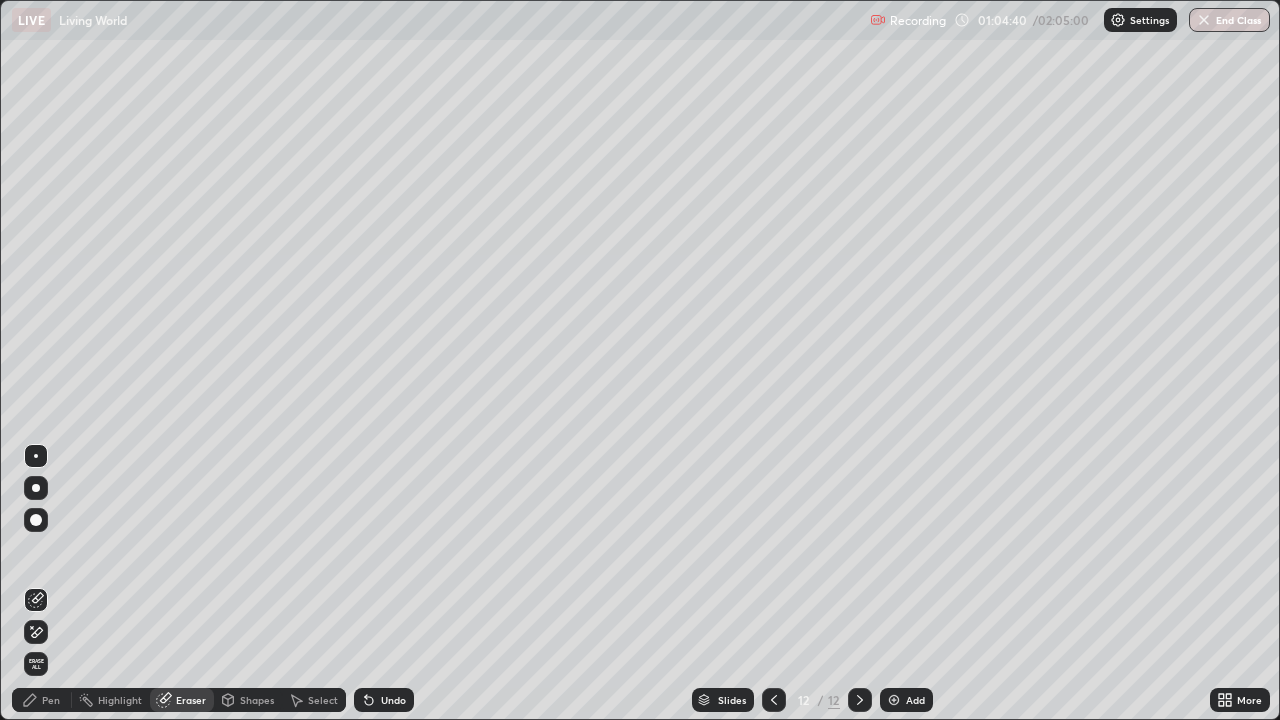 click on "Pen" at bounding box center (51, 700) 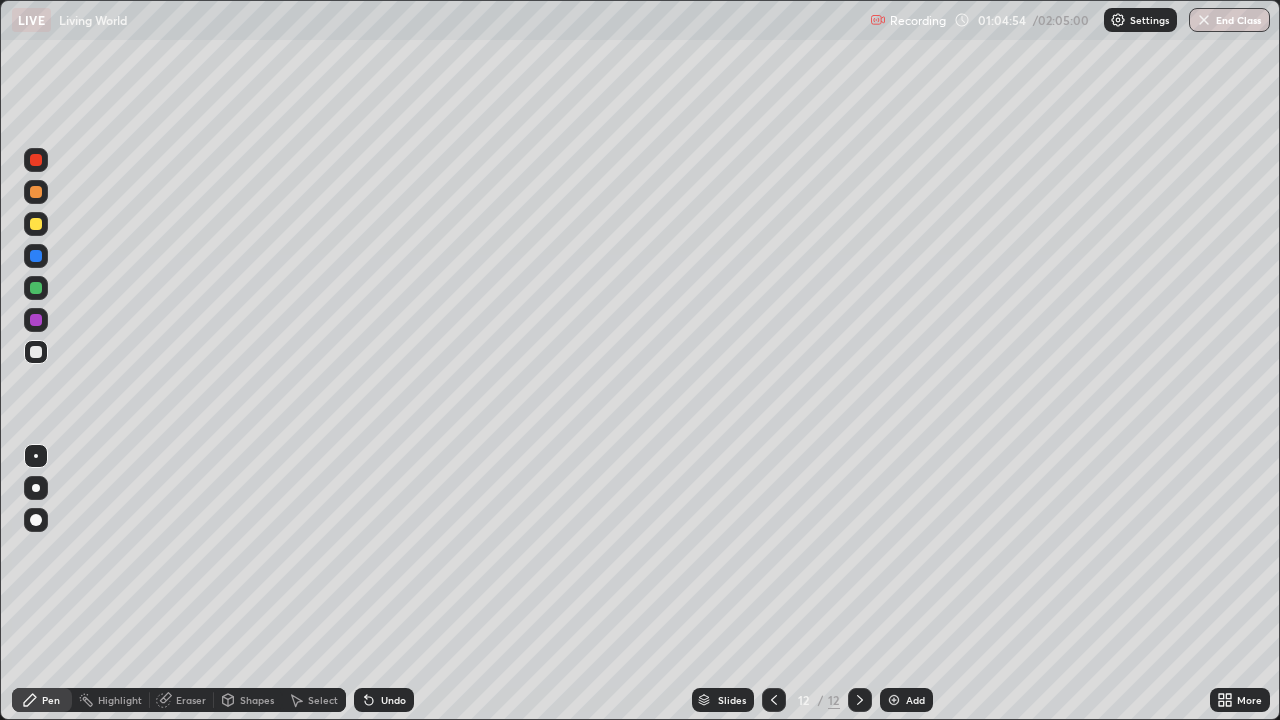 click on "Eraser" at bounding box center (191, 700) 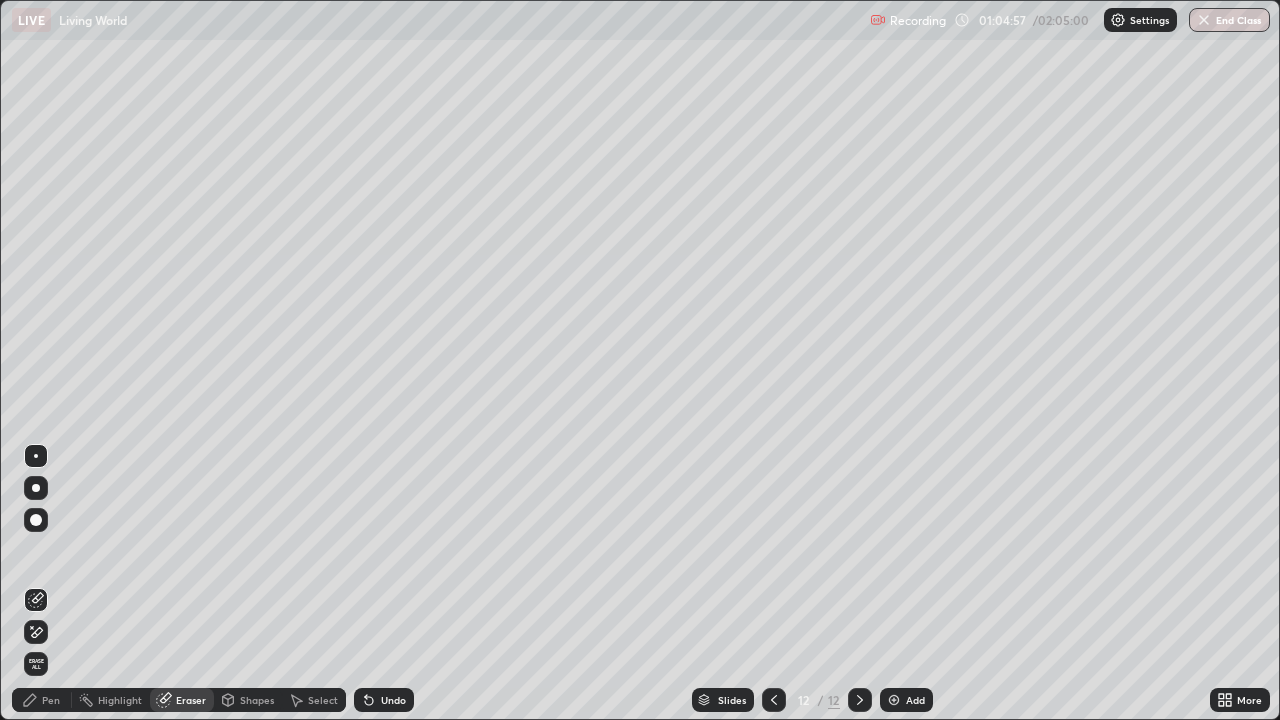 click on "Pen" at bounding box center (51, 700) 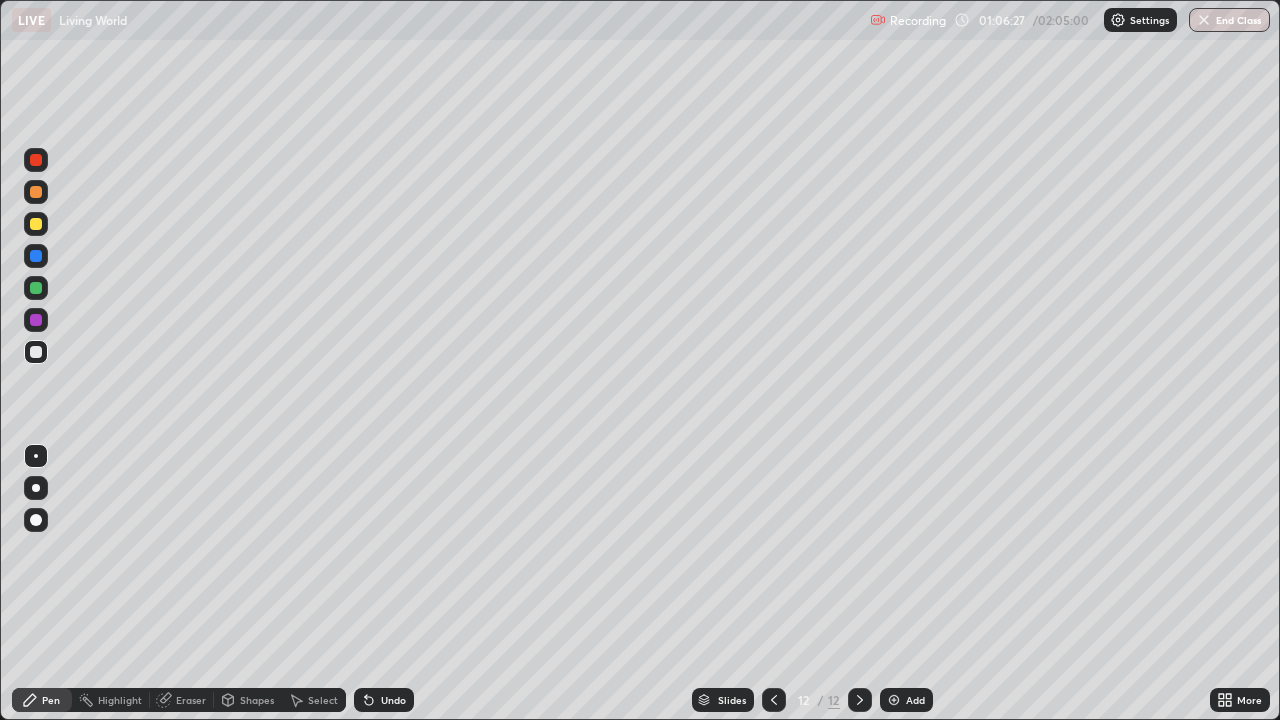 click on "Shapes" at bounding box center [257, 700] 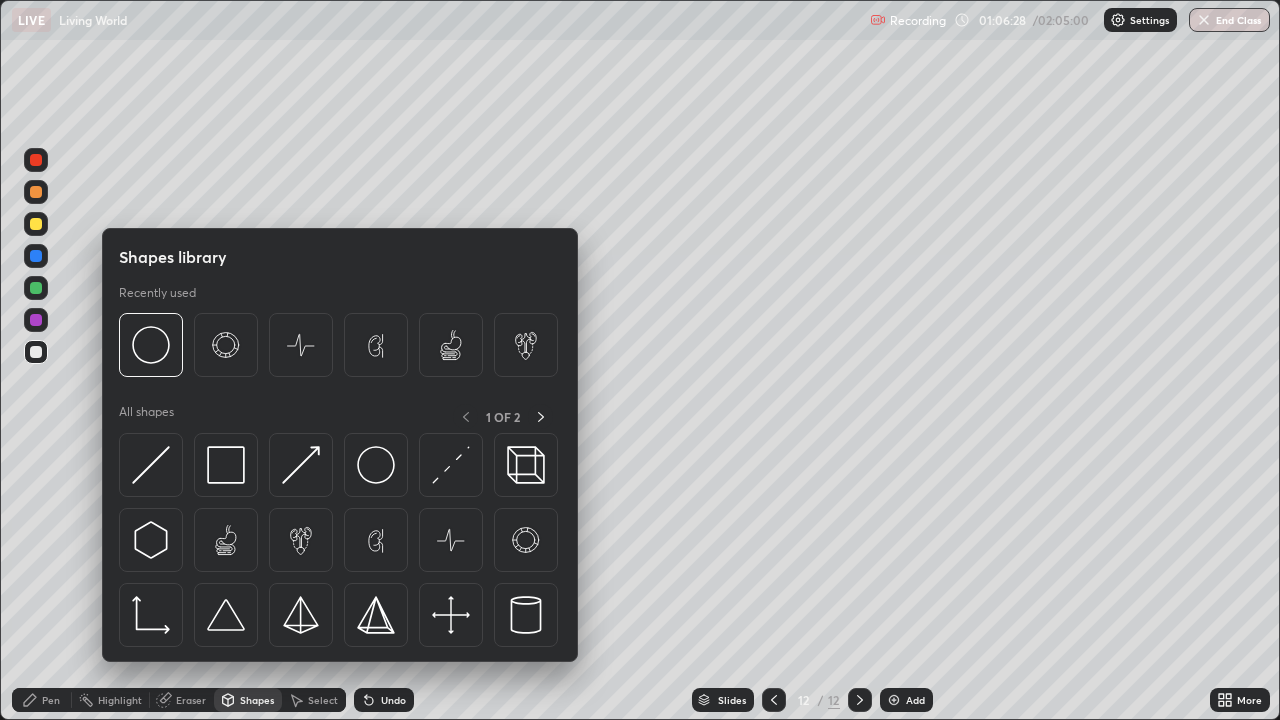 click on "Eraser" at bounding box center (191, 700) 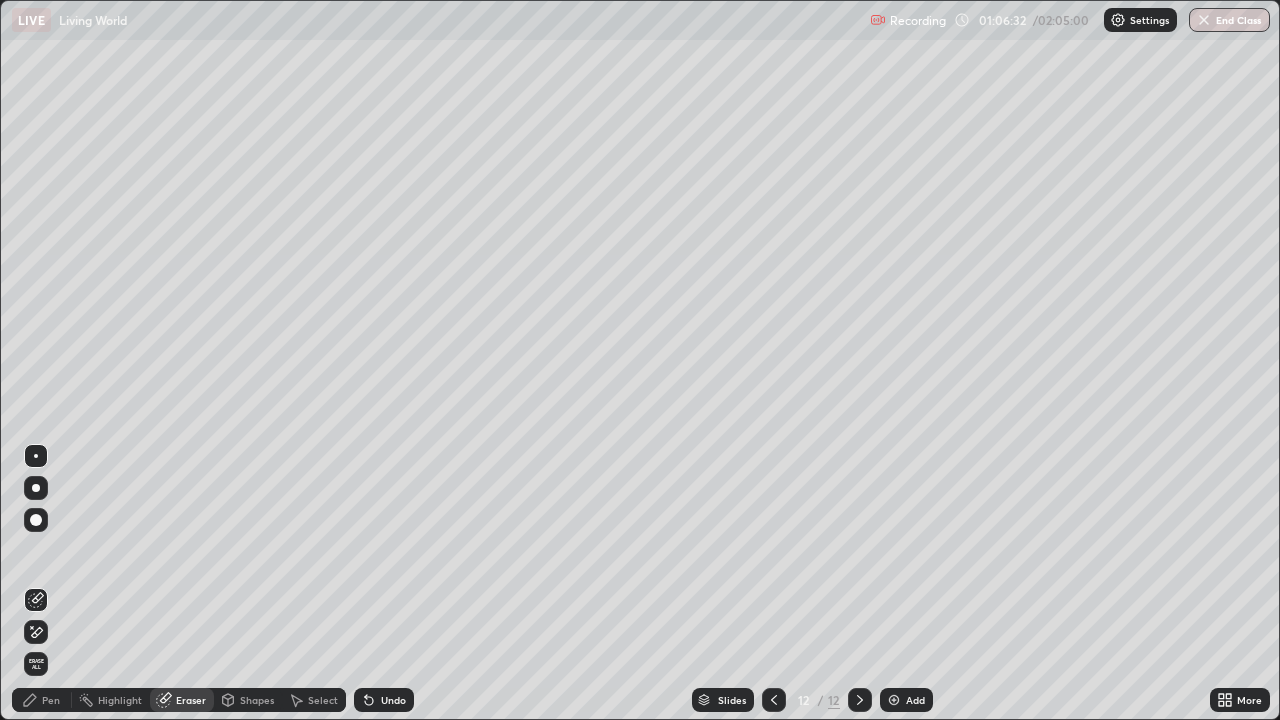 click on "Pen" at bounding box center [51, 700] 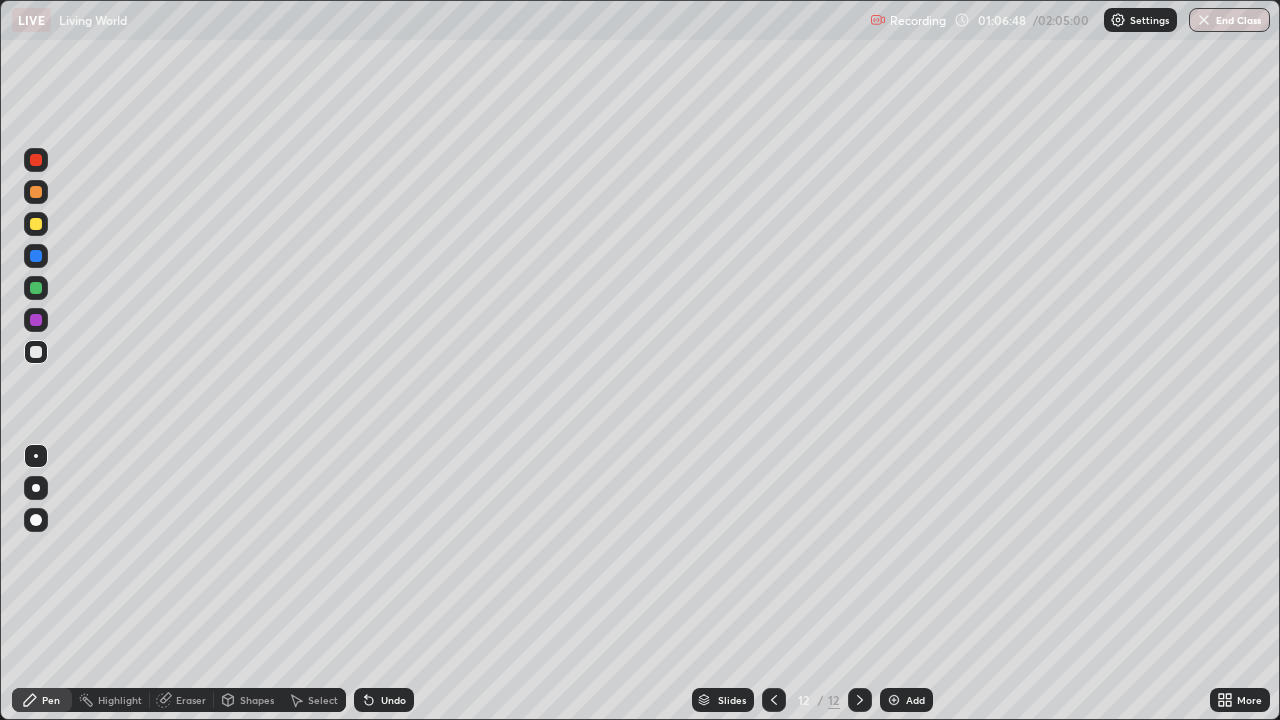 click on "Eraser" at bounding box center [191, 700] 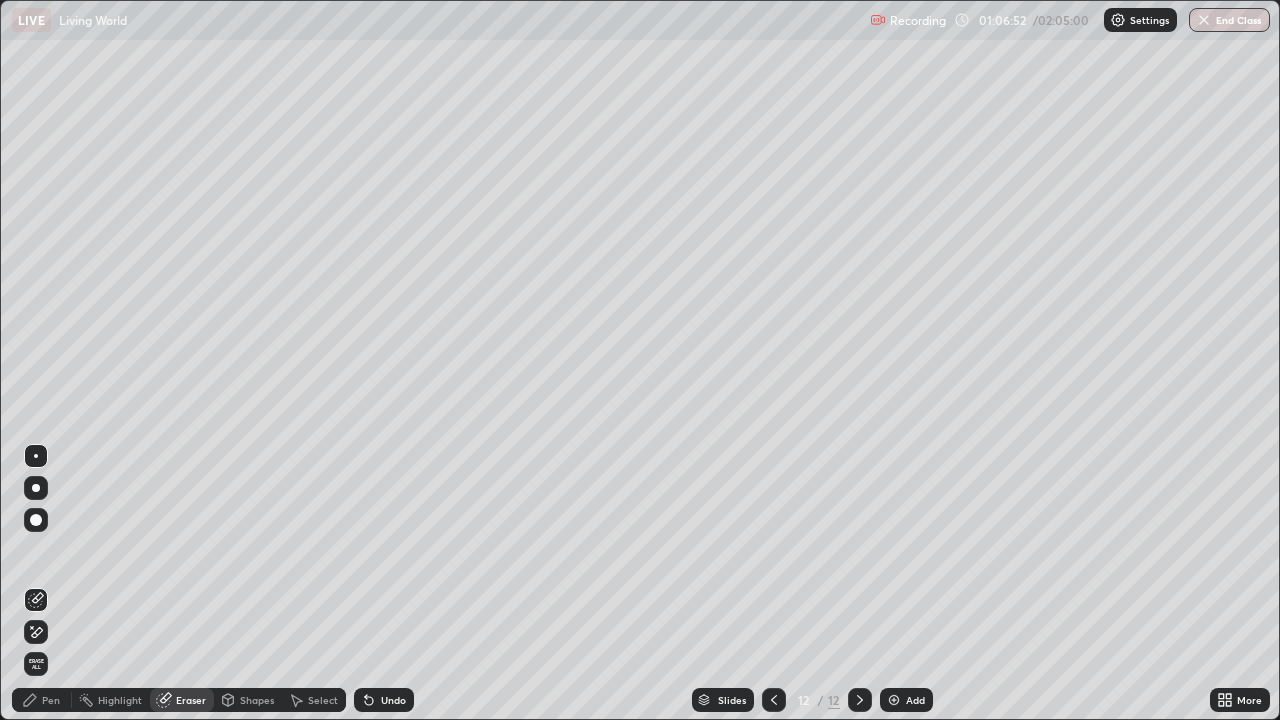 click on "Pen" at bounding box center (42, 700) 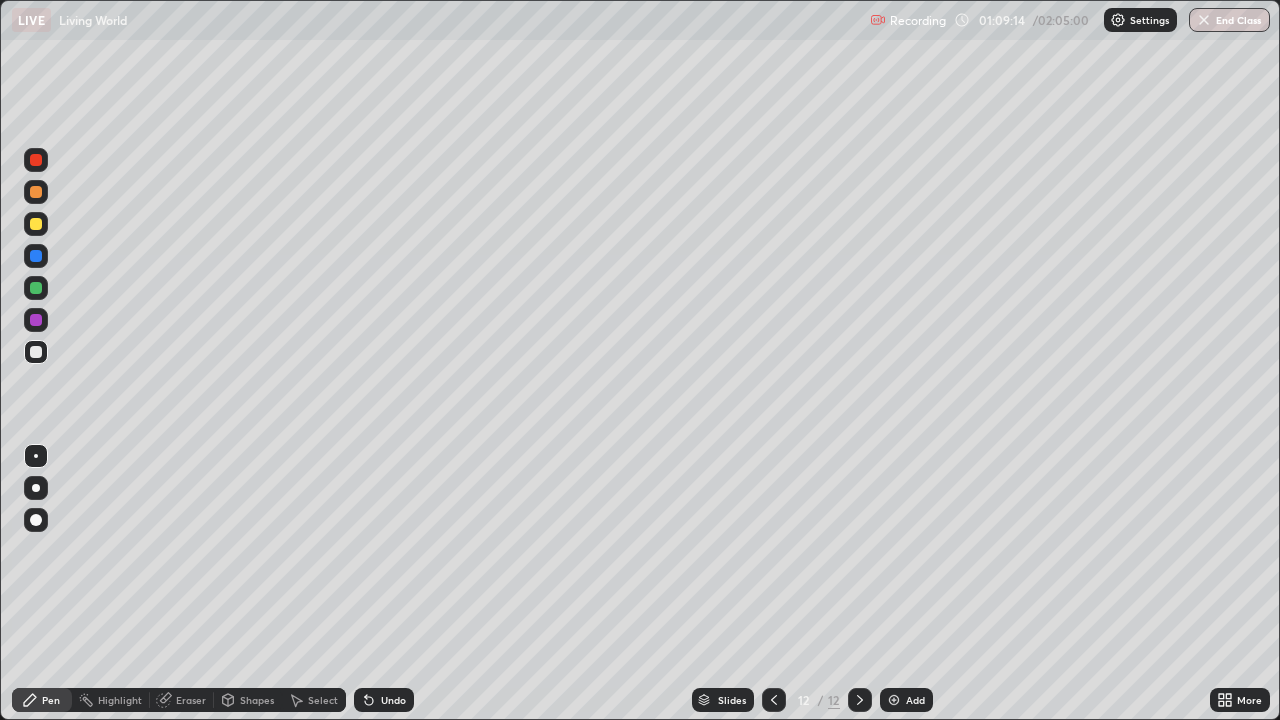 click on "Add" at bounding box center [906, 700] 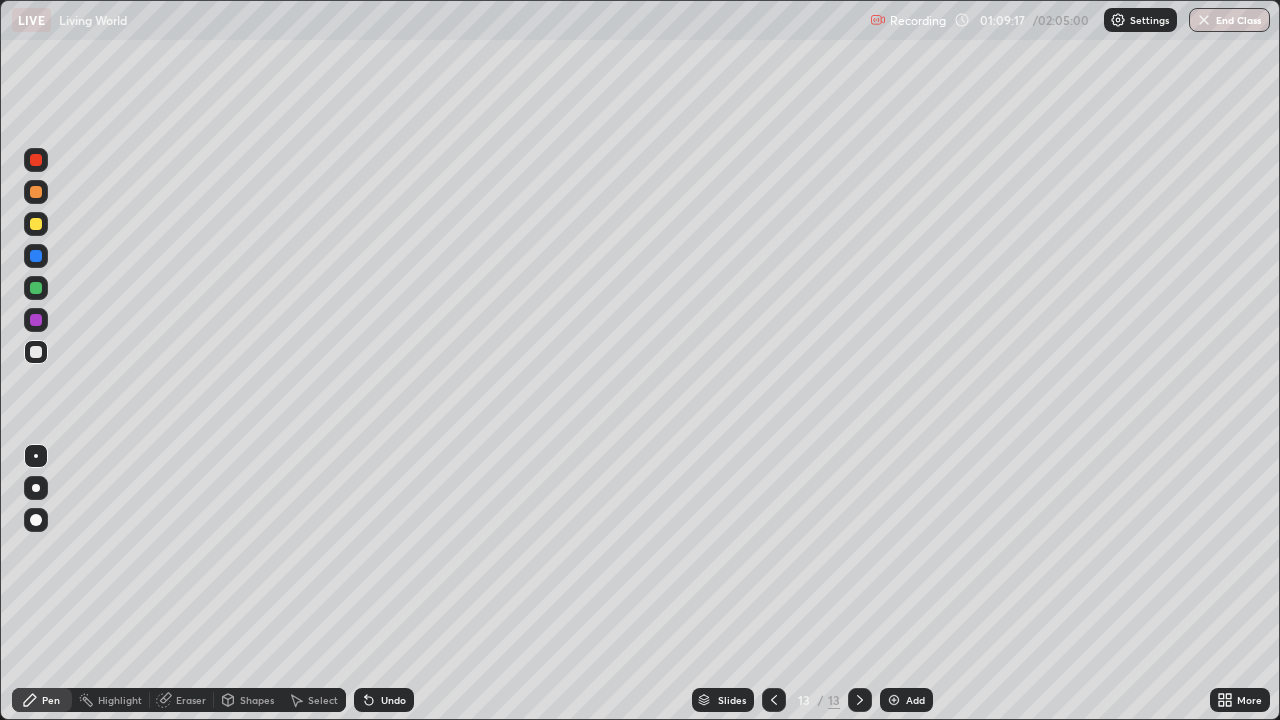 click at bounding box center (36, 224) 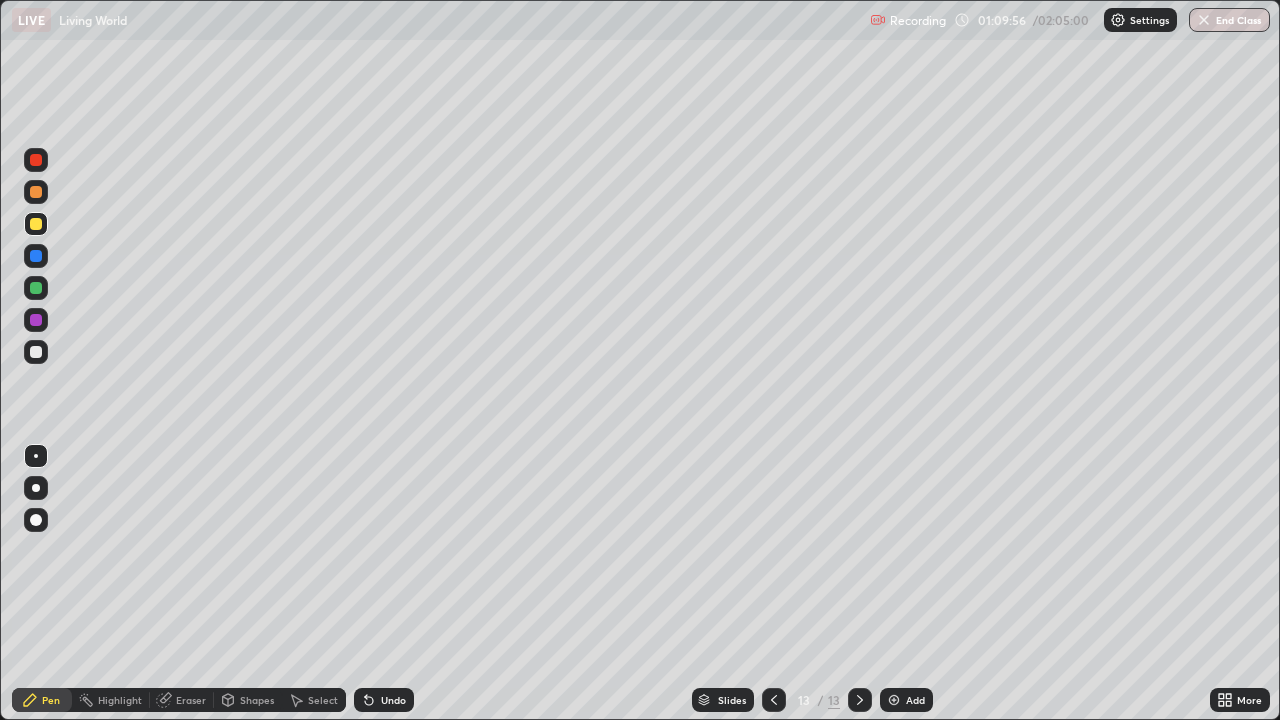 click at bounding box center (36, 352) 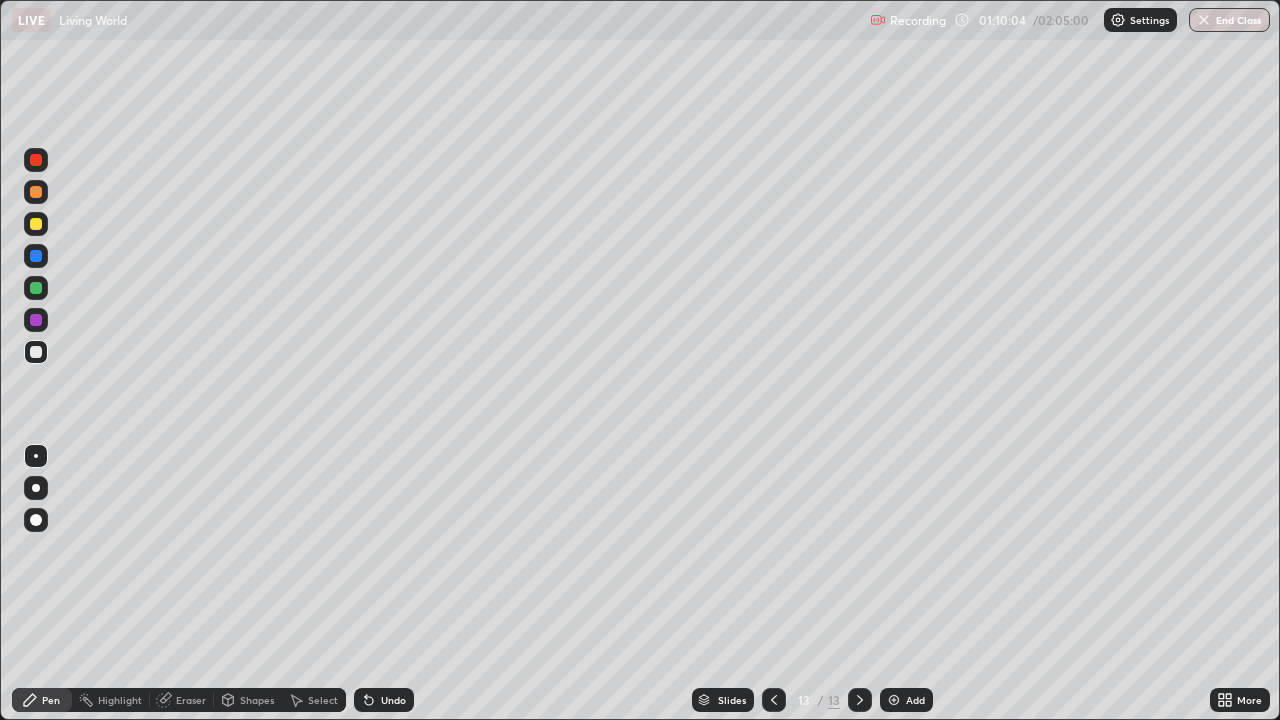 click on "Eraser" at bounding box center (191, 700) 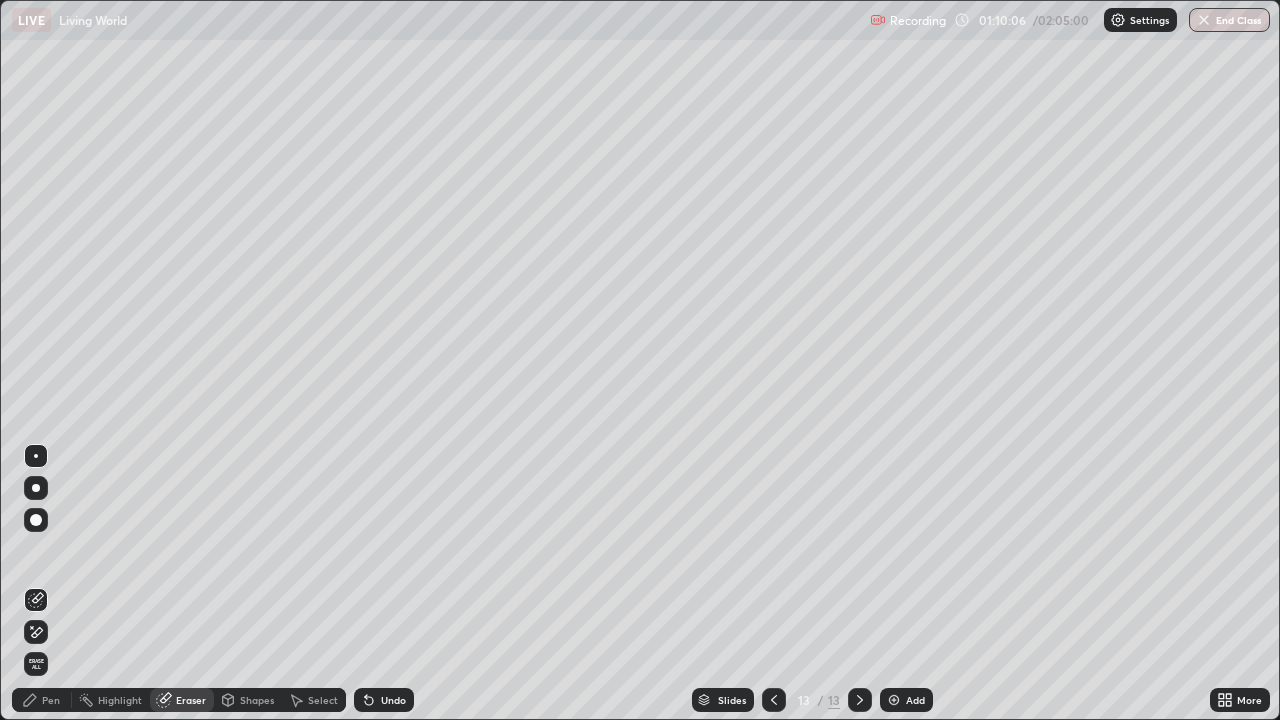 click on "Pen" at bounding box center (51, 700) 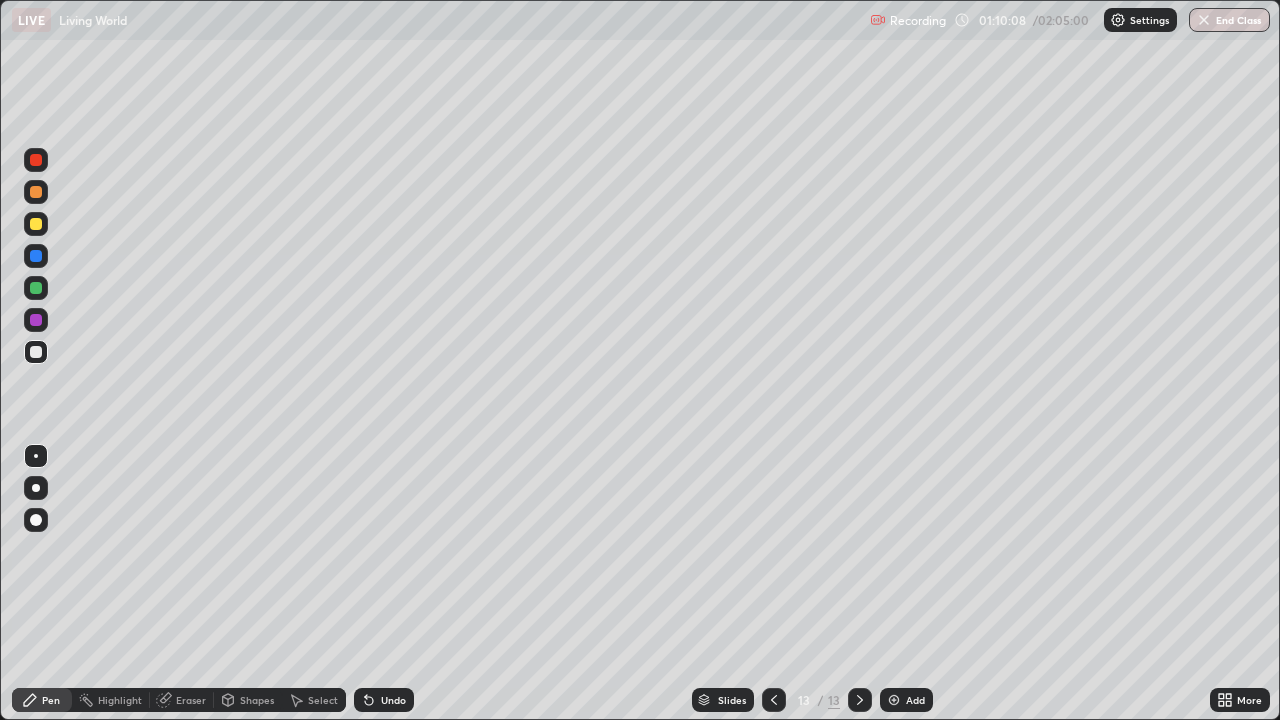 click on "Eraser" at bounding box center (191, 700) 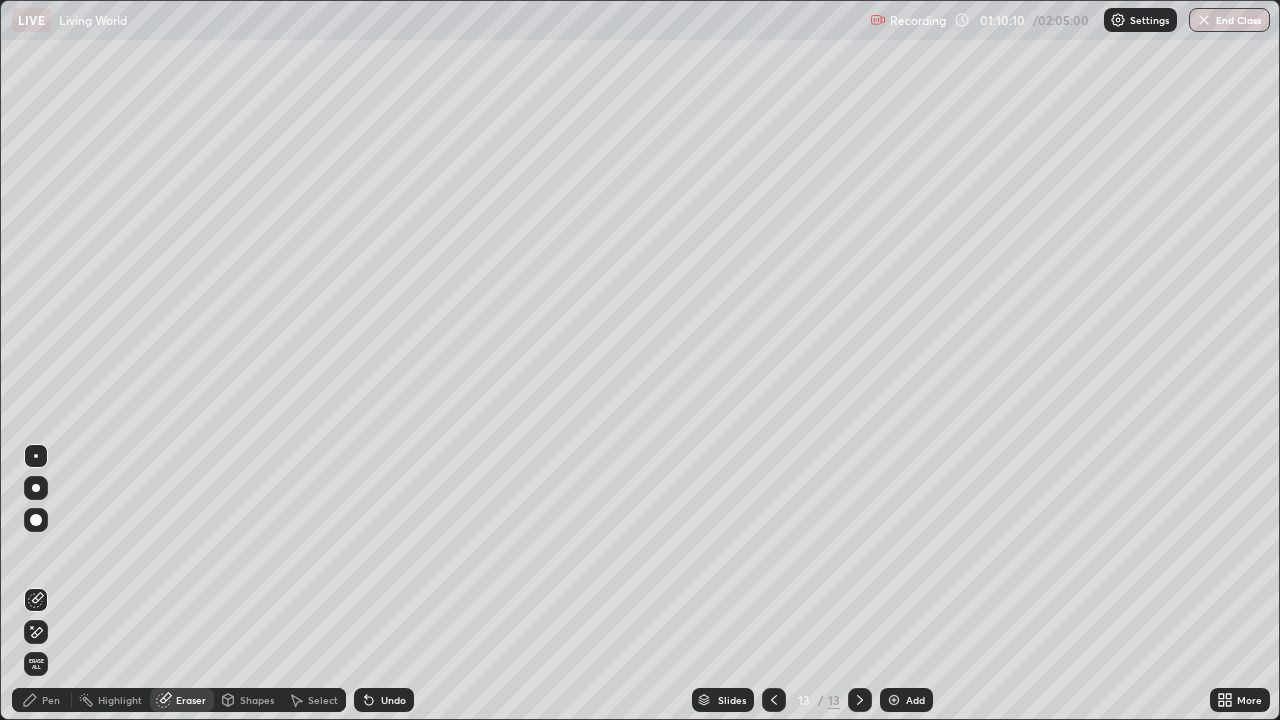 click on "Pen" at bounding box center [51, 700] 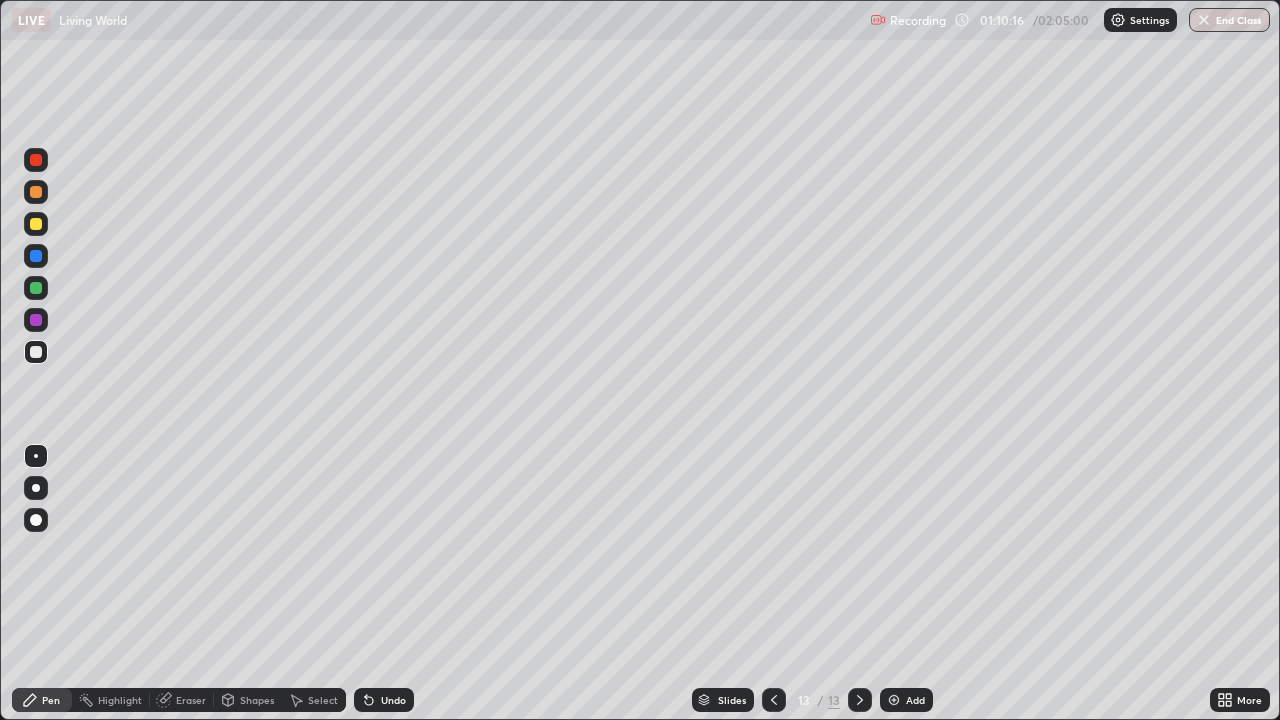 click at bounding box center [36, 224] 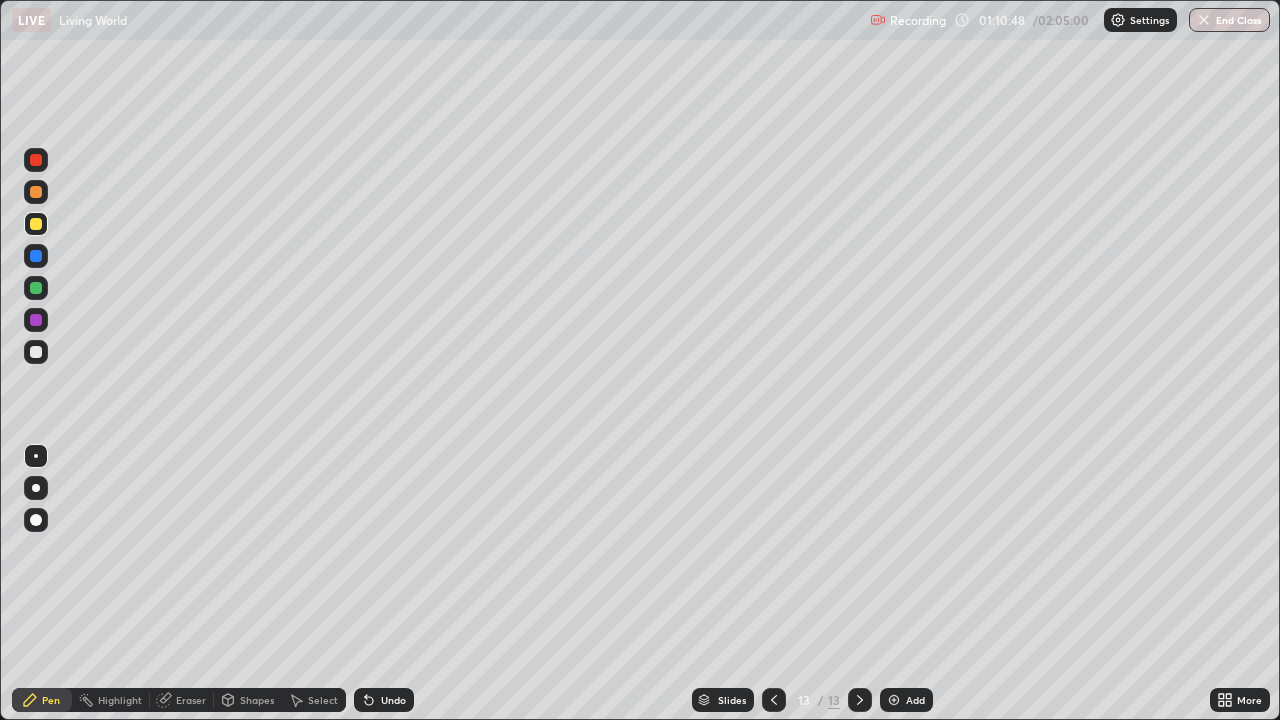 click at bounding box center [36, 320] 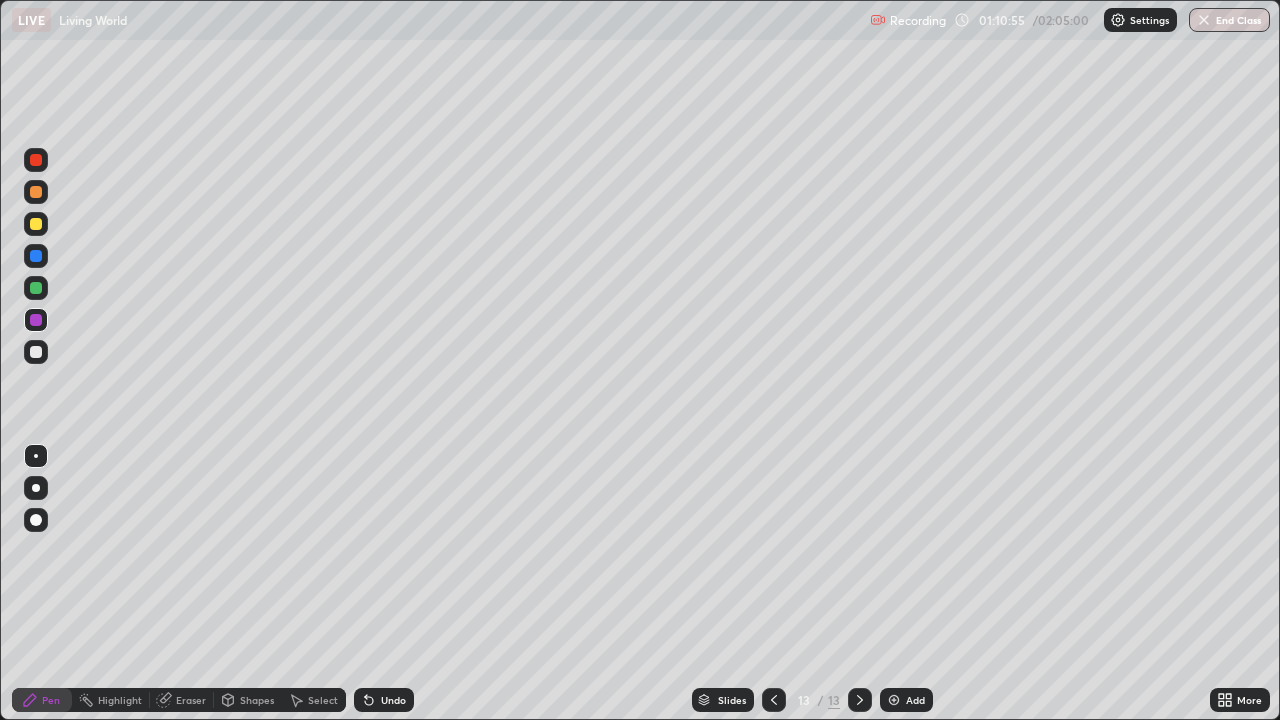 click at bounding box center [36, 520] 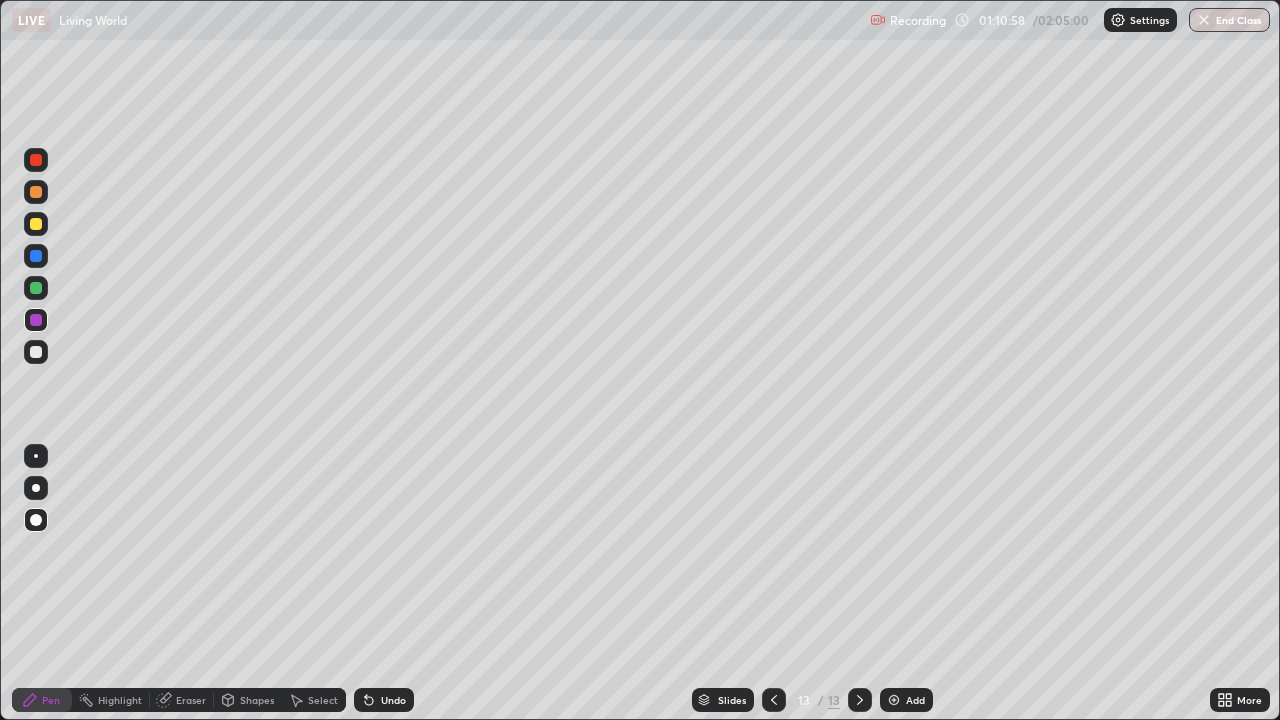 click at bounding box center [36, 456] 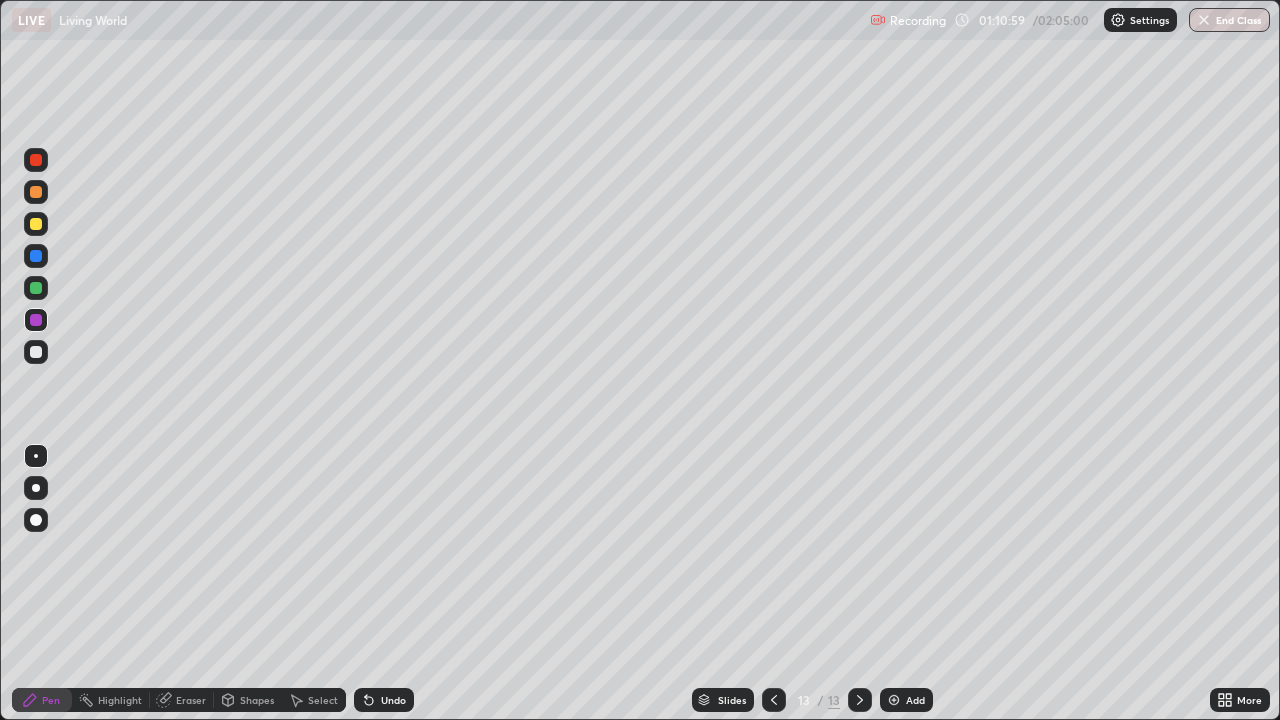 click at bounding box center (36, 352) 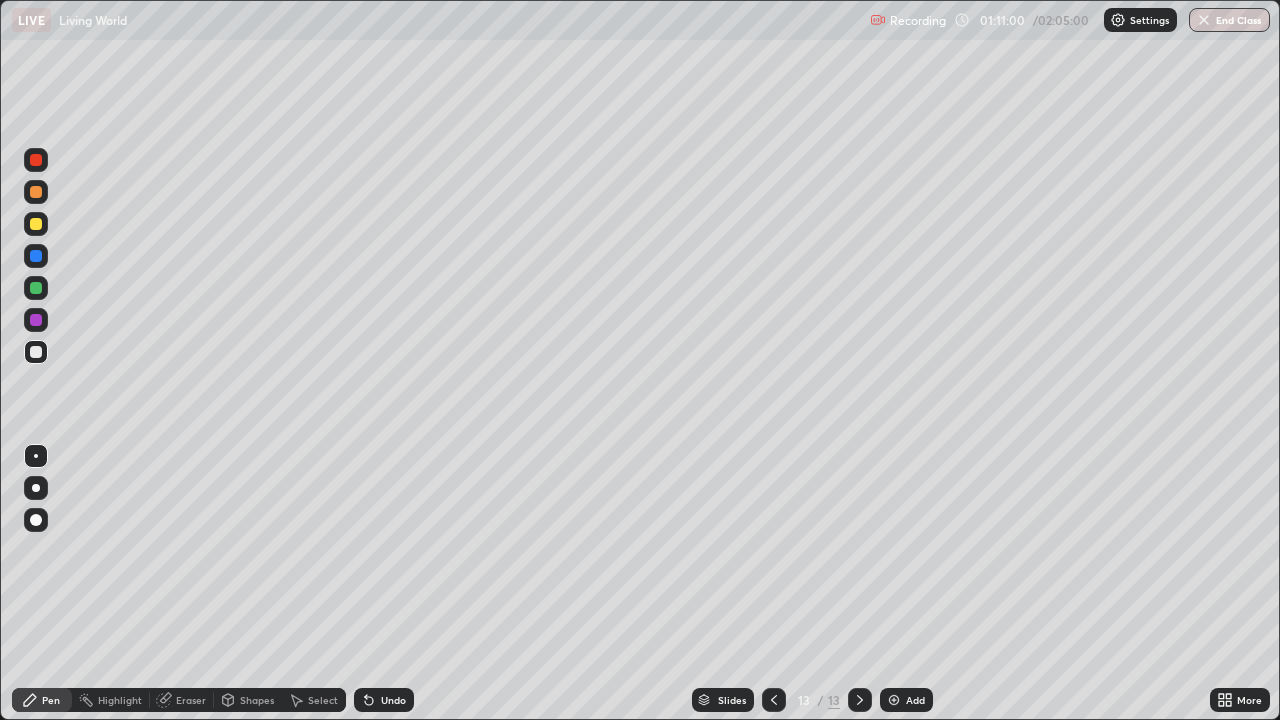 click on "Eraser" at bounding box center [191, 700] 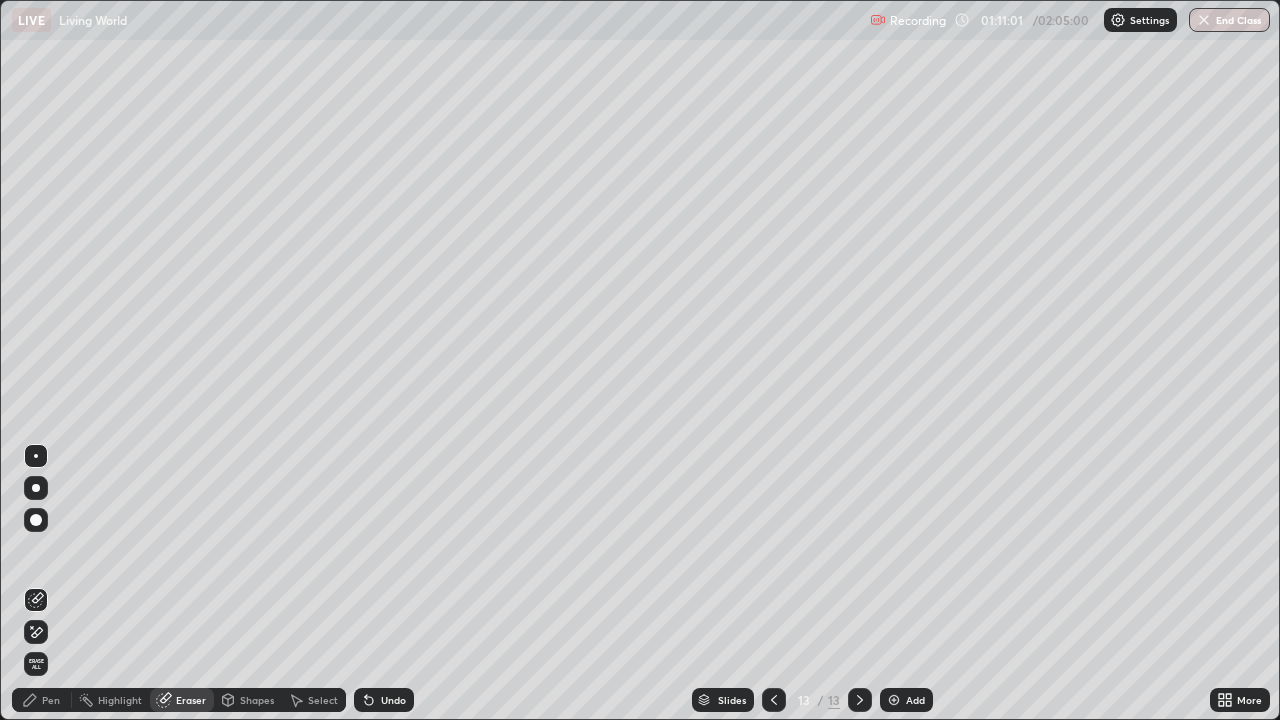 click on "Pen" at bounding box center [51, 700] 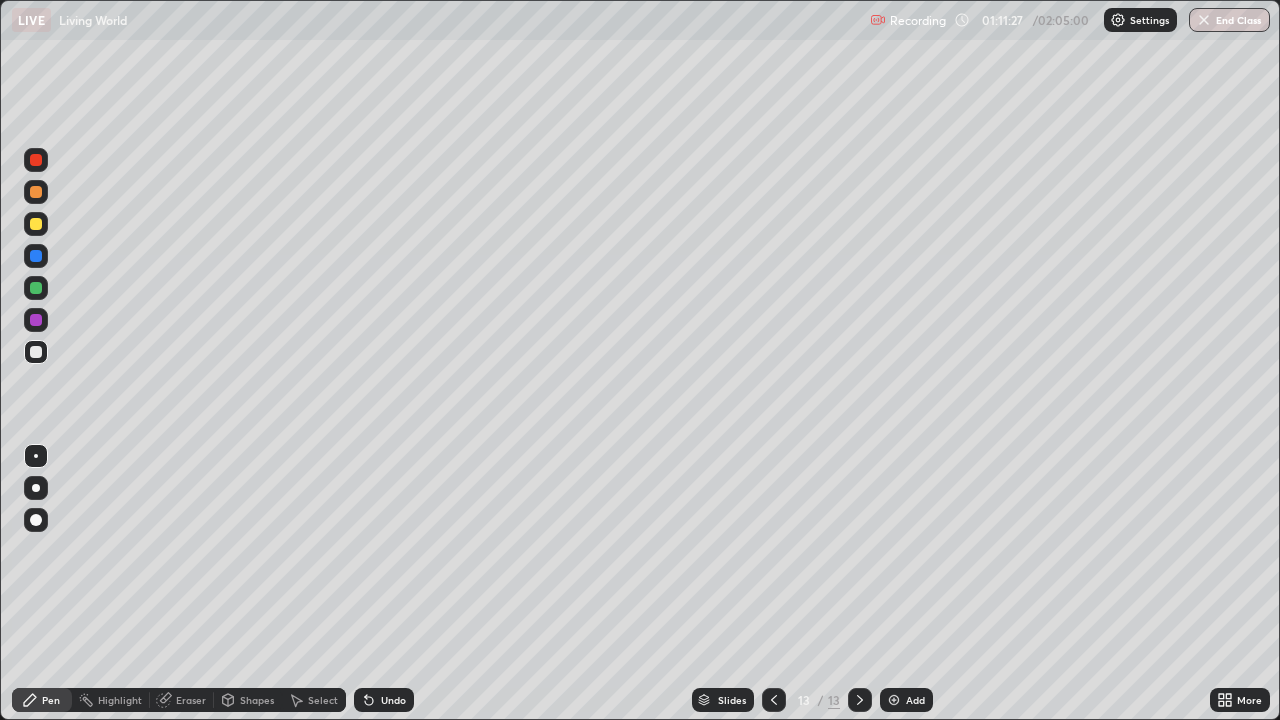 click at bounding box center (36, 224) 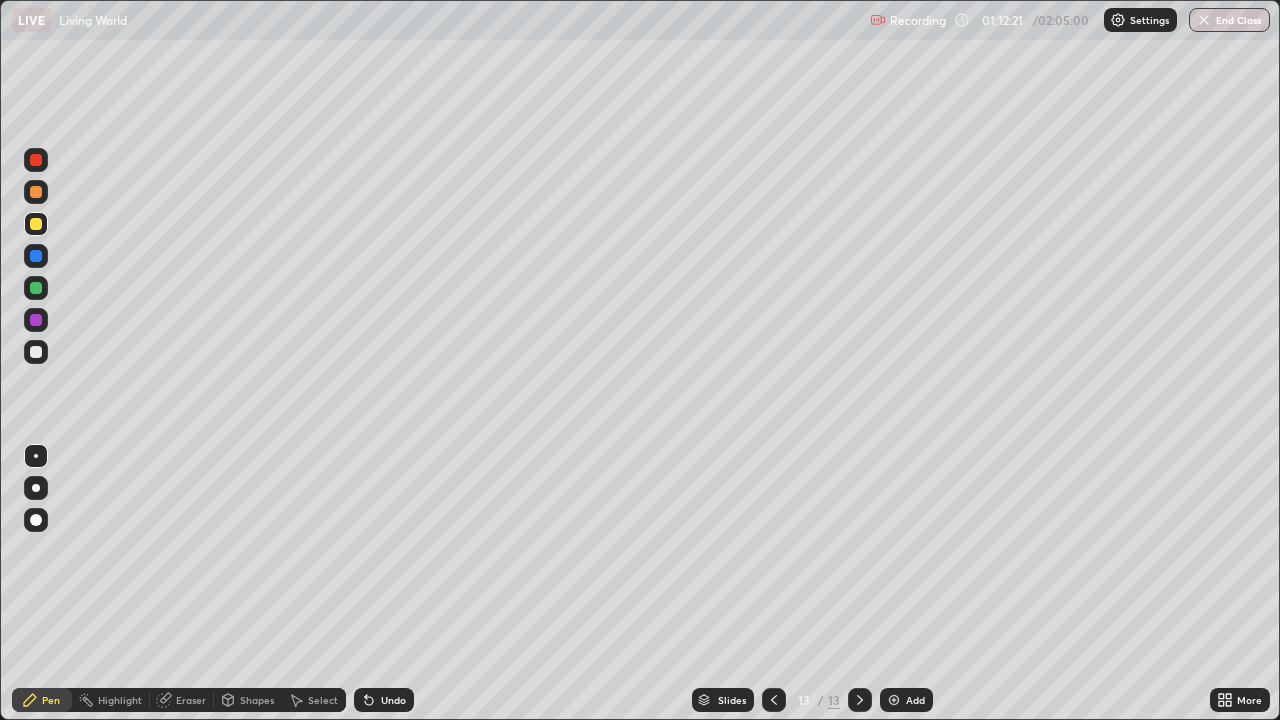 click at bounding box center [36, 320] 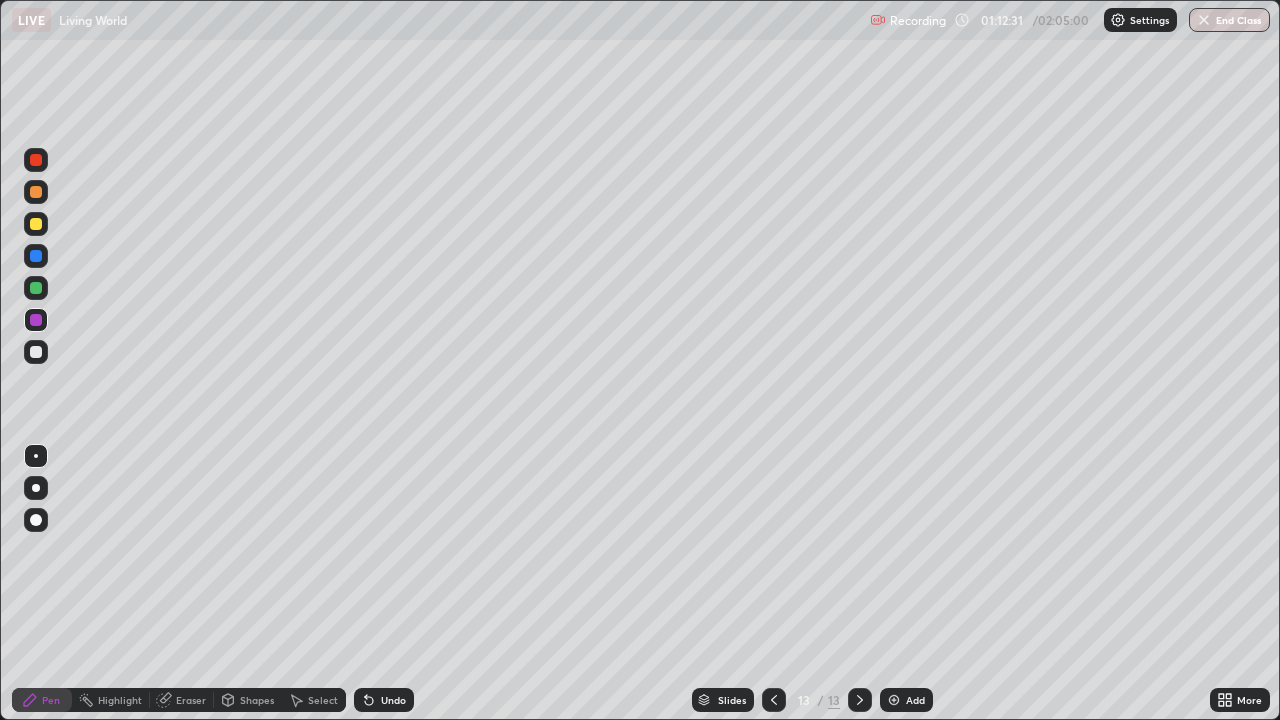 click at bounding box center [36, 352] 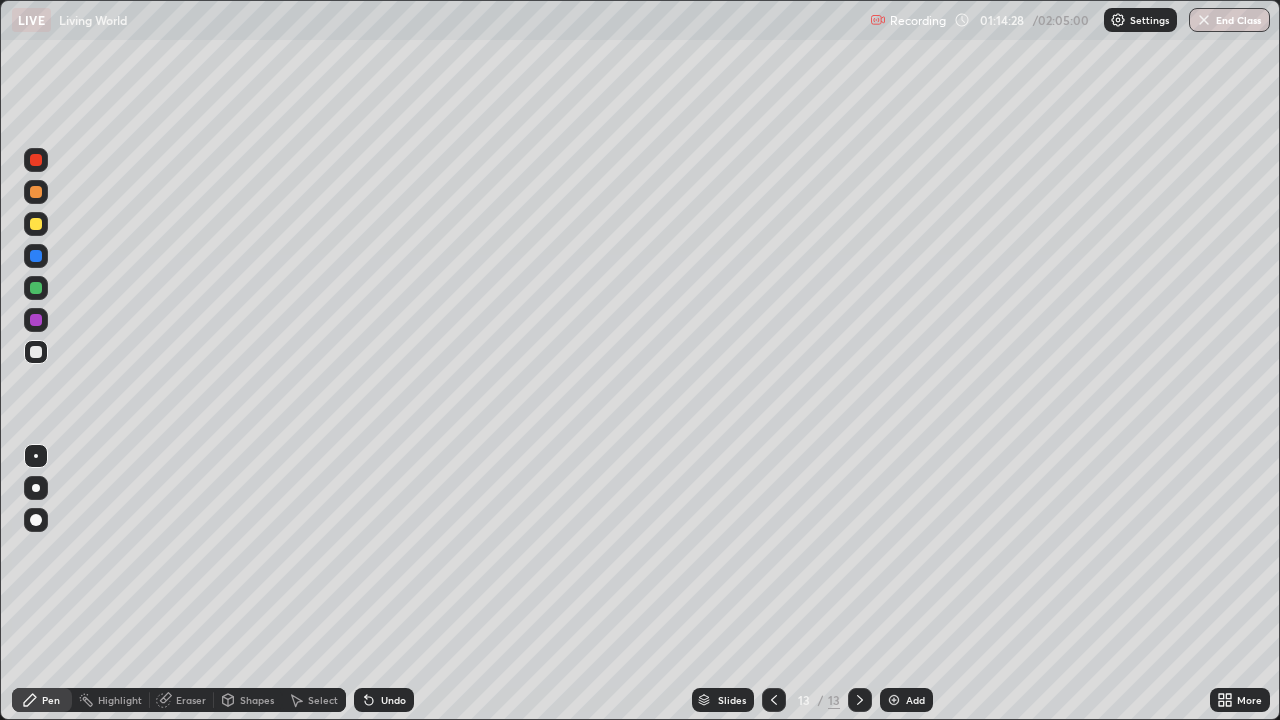 click on "Add" at bounding box center (915, 700) 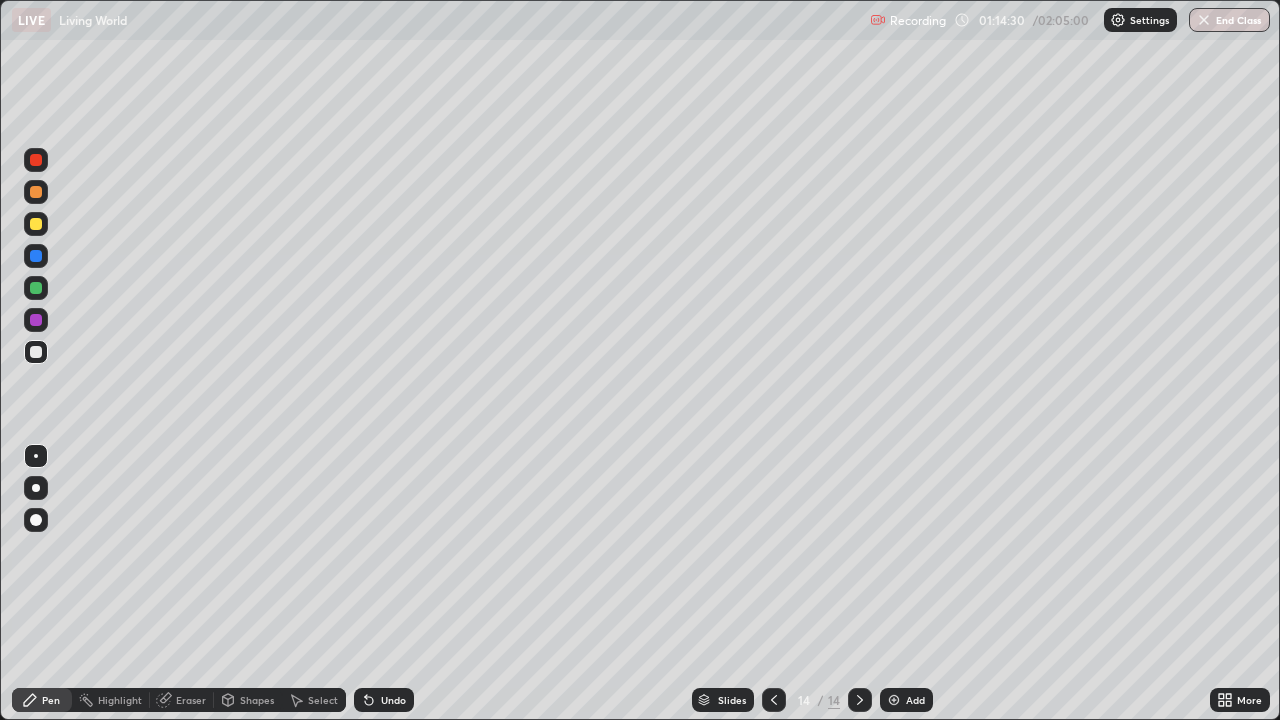 click at bounding box center [36, 192] 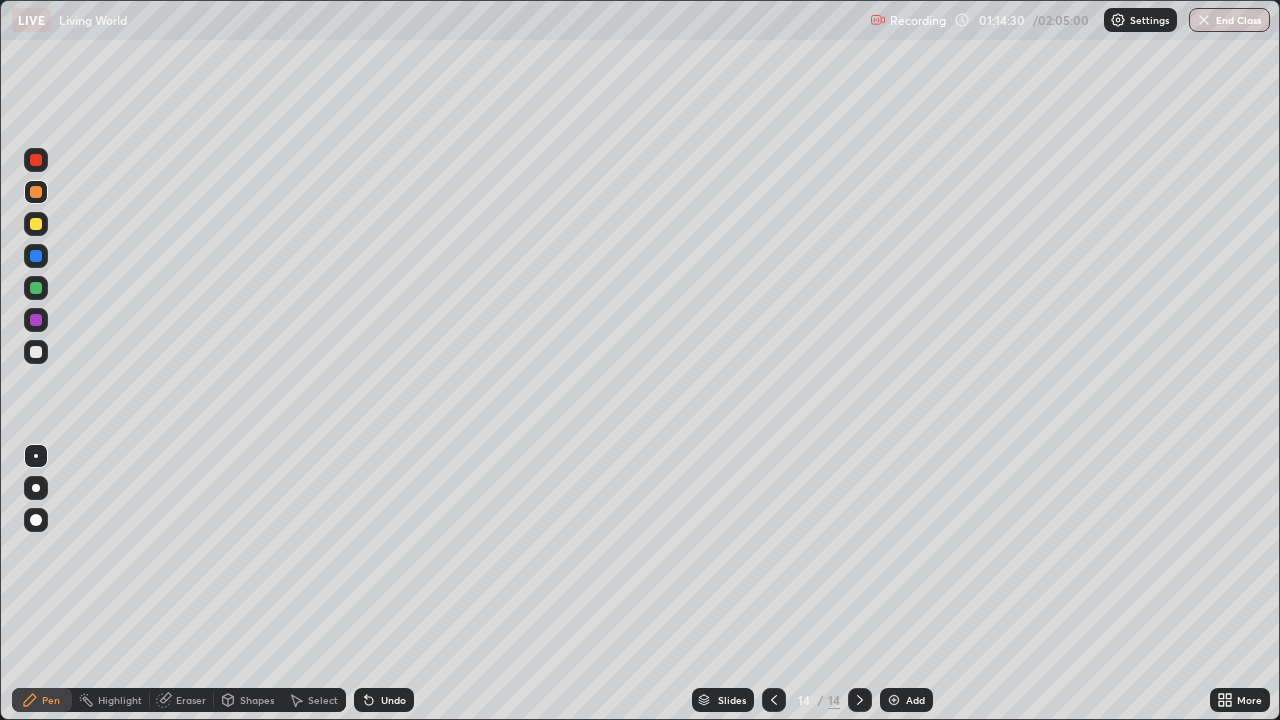 click at bounding box center [36, 192] 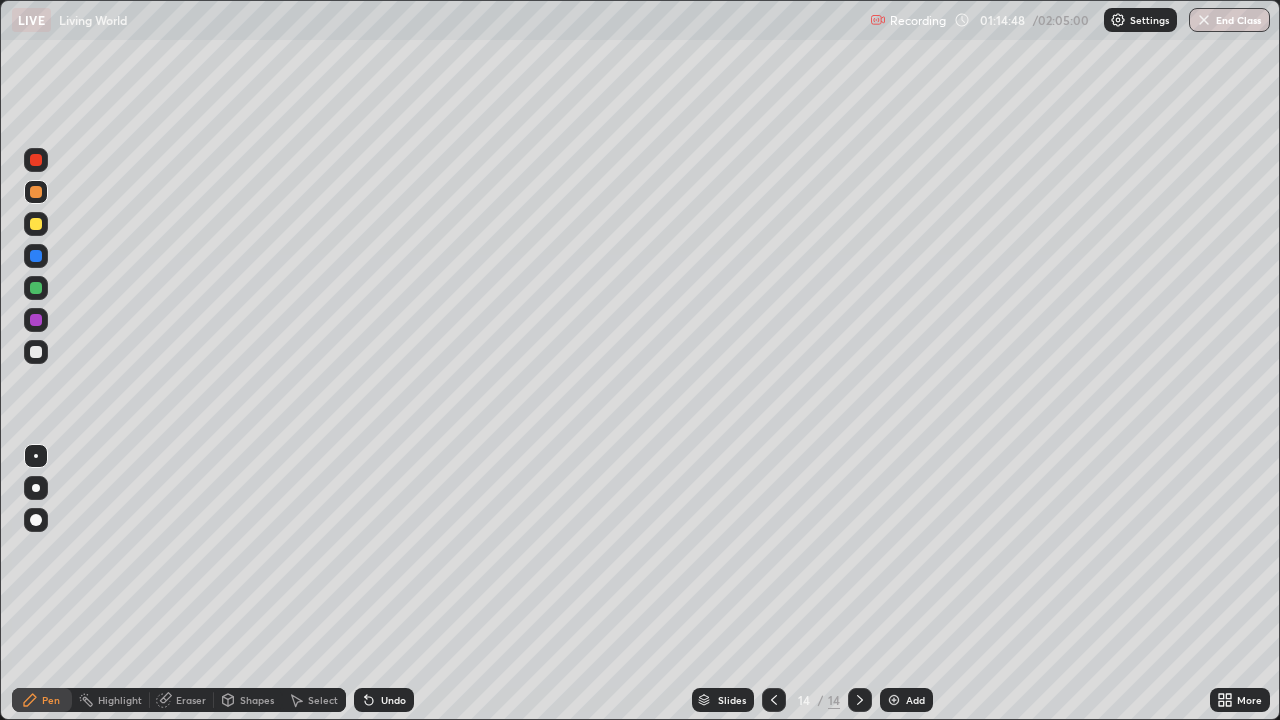 click at bounding box center [36, 352] 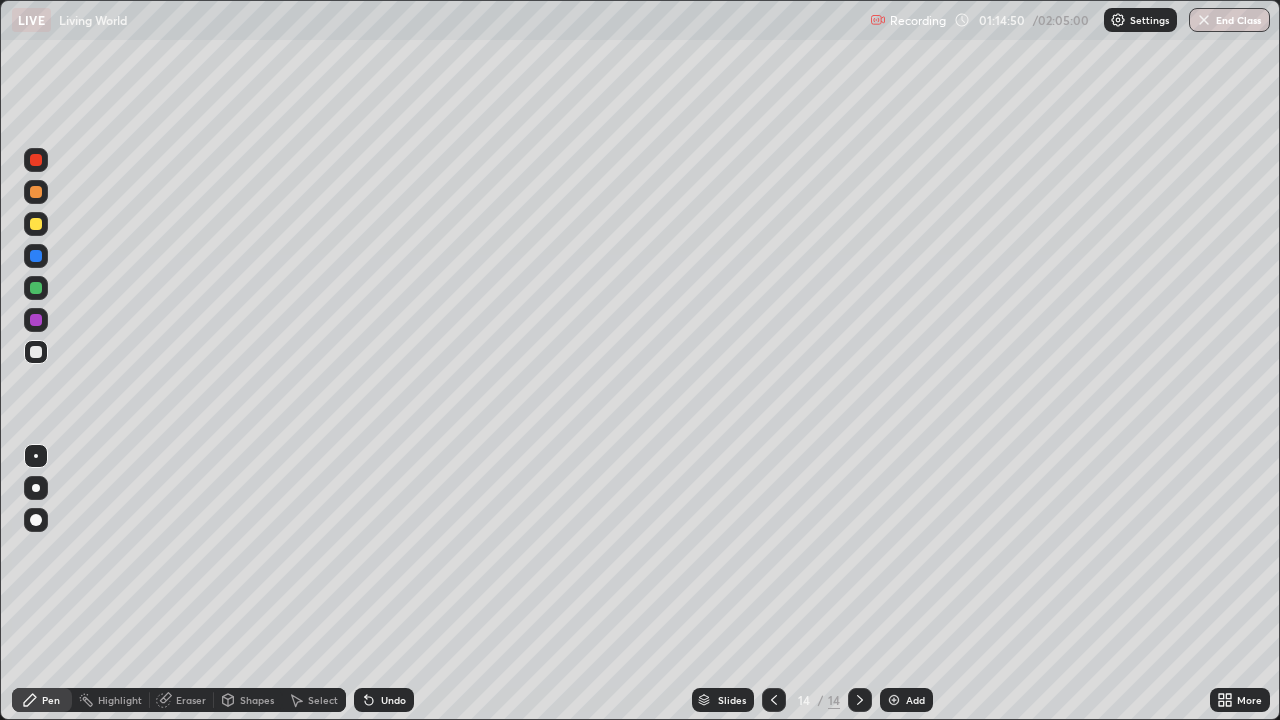 click at bounding box center (36, 288) 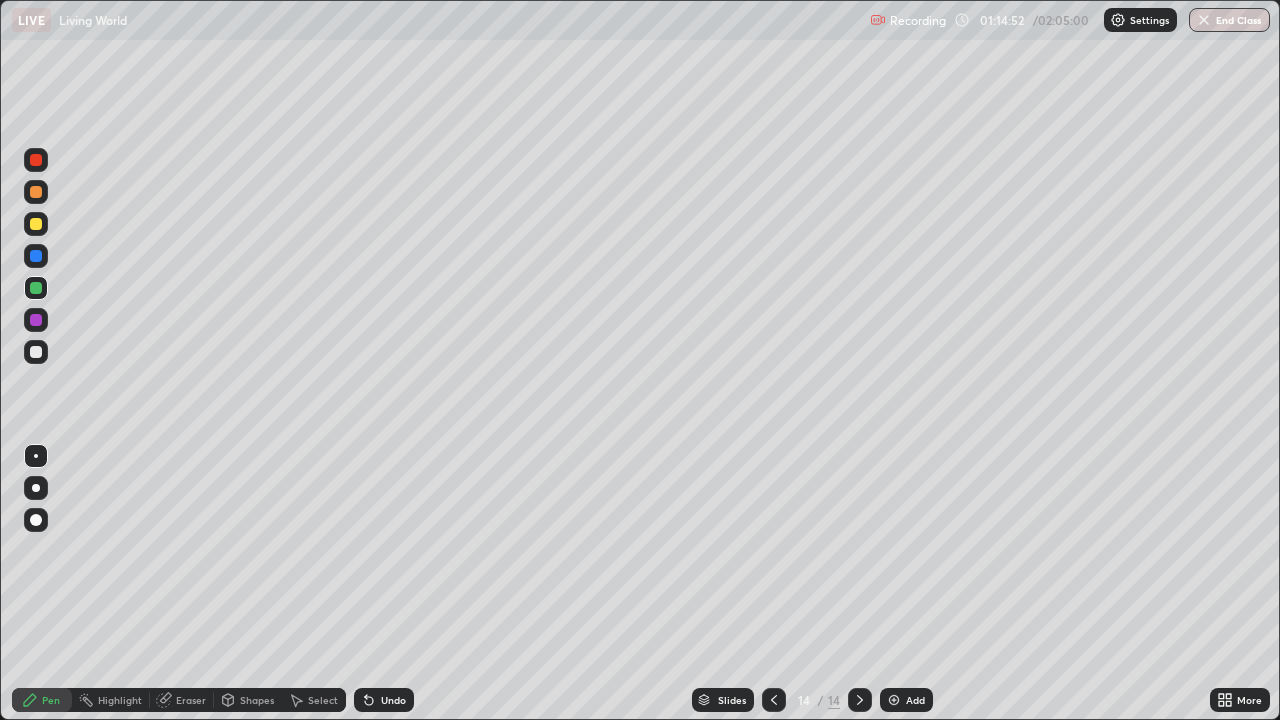 click at bounding box center [36, 224] 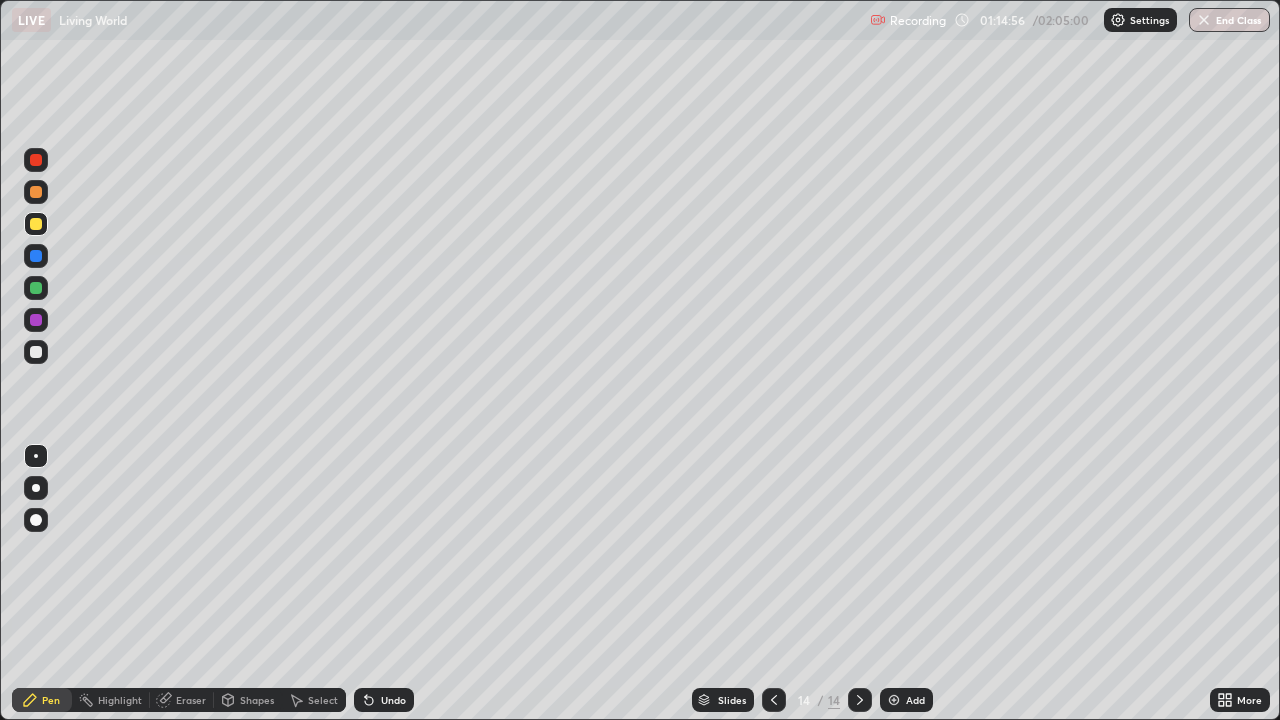 click at bounding box center [36, 352] 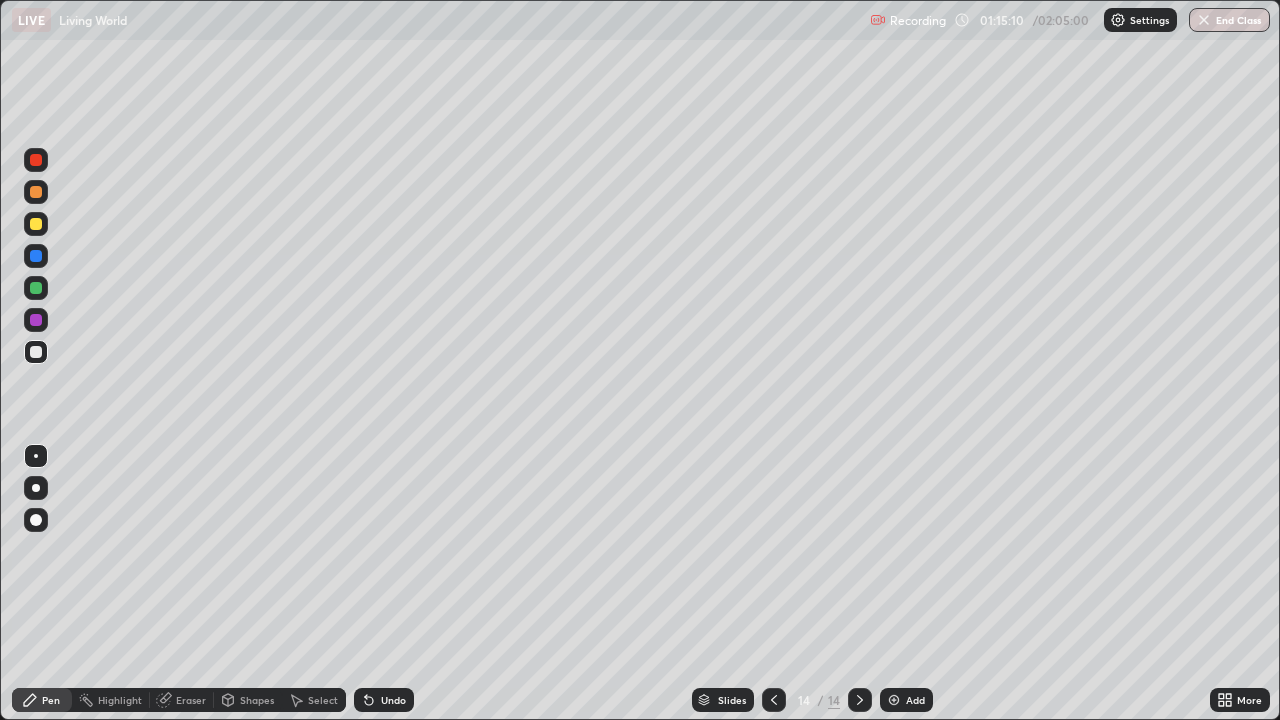 click at bounding box center [36, 320] 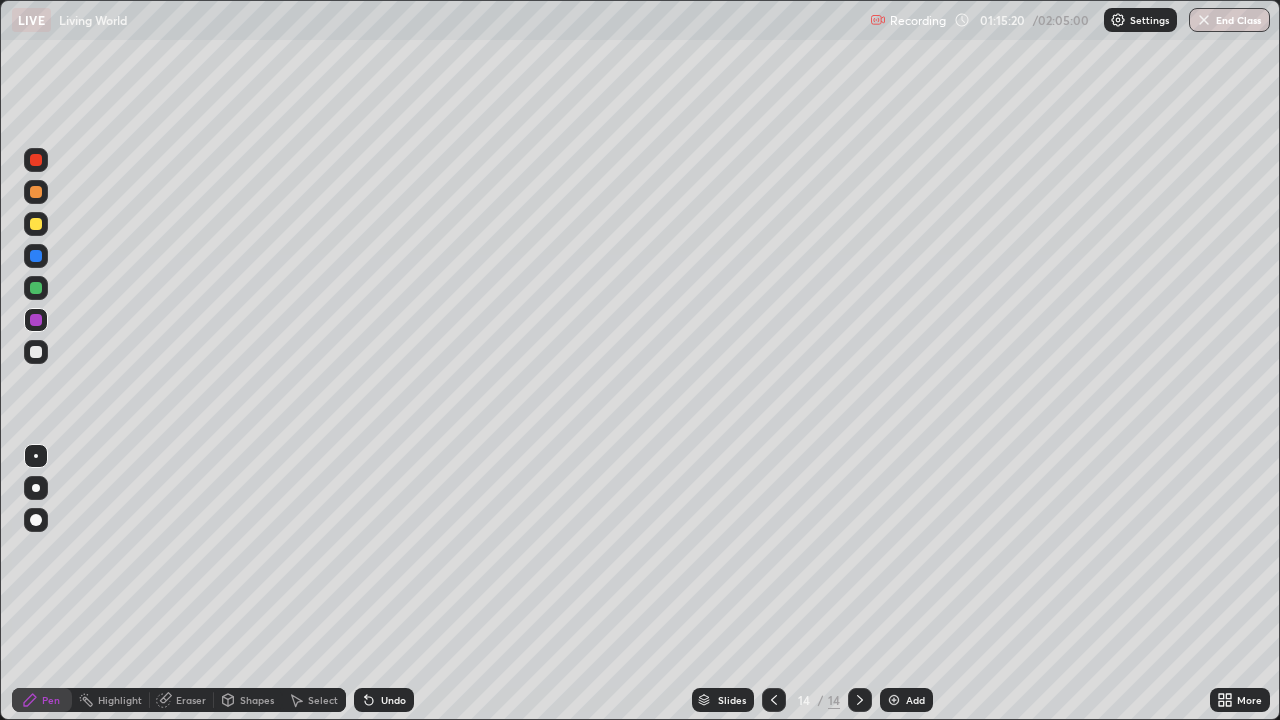 click at bounding box center (36, 352) 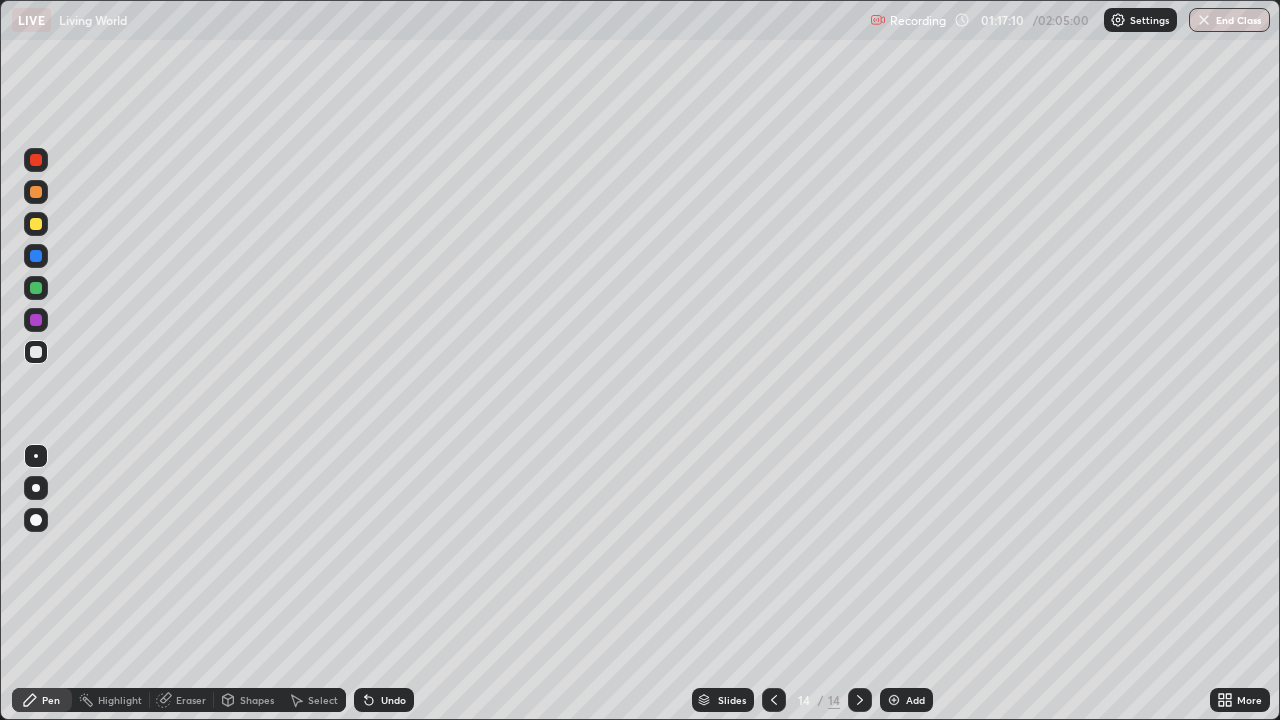 click at bounding box center [894, 700] 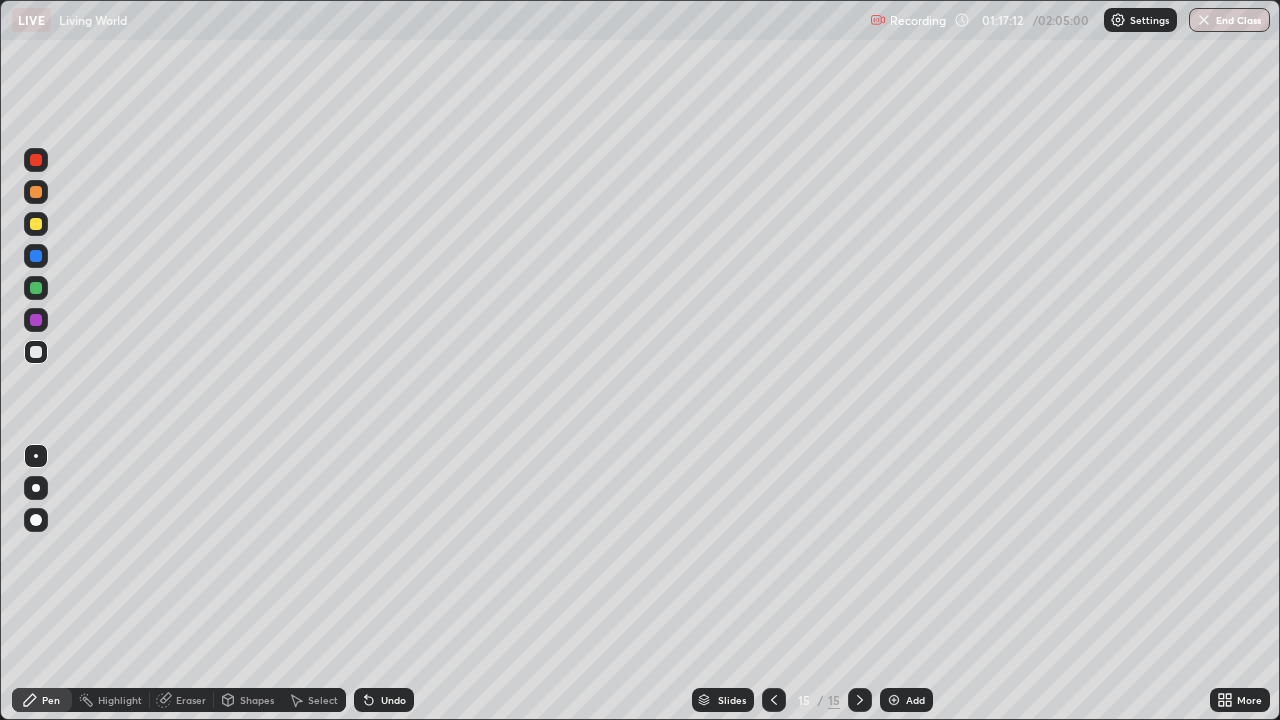 click 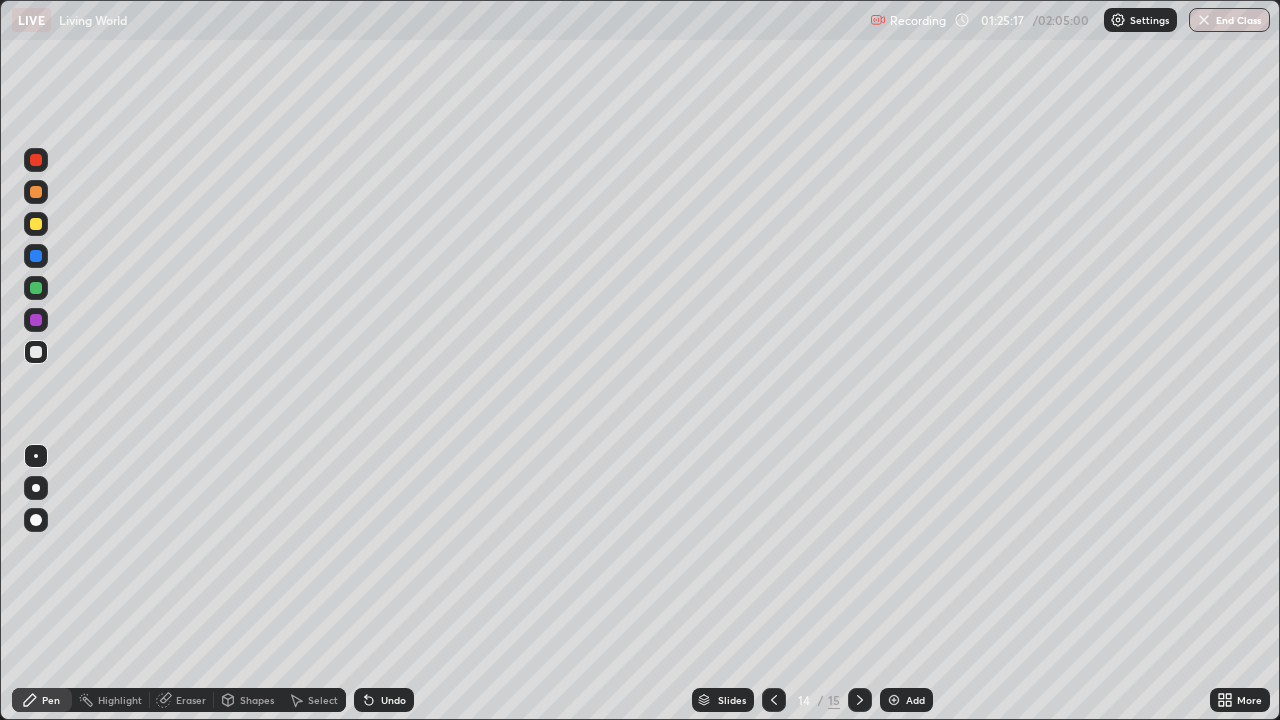 click on "End Class" at bounding box center (1229, 20) 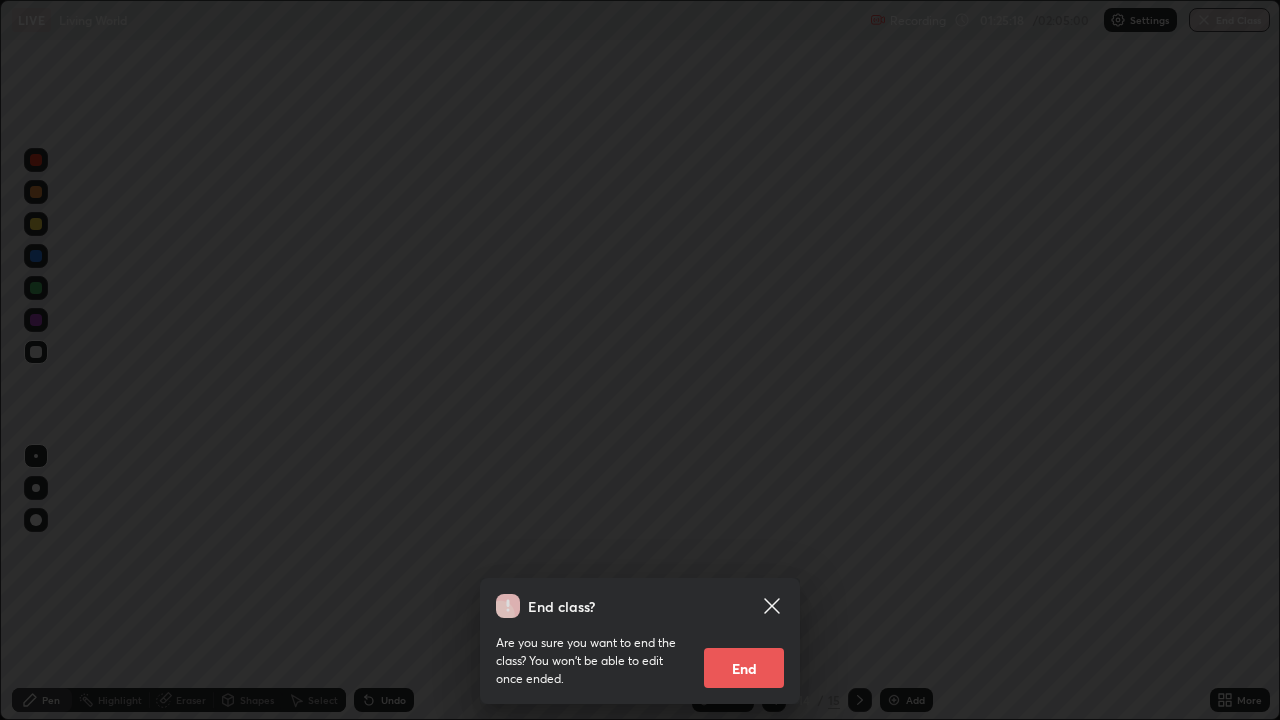click on "End" at bounding box center [744, 668] 